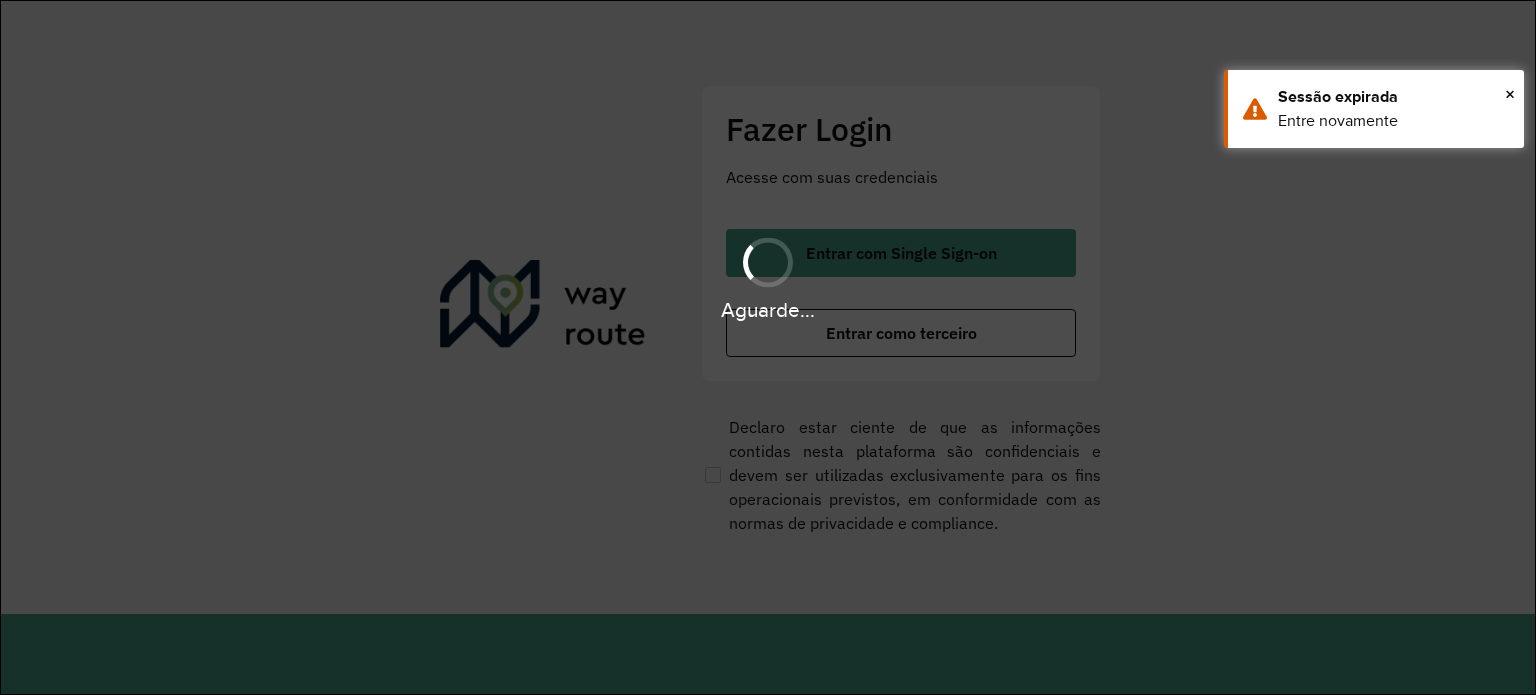 scroll, scrollTop: 0, scrollLeft: 0, axis: both 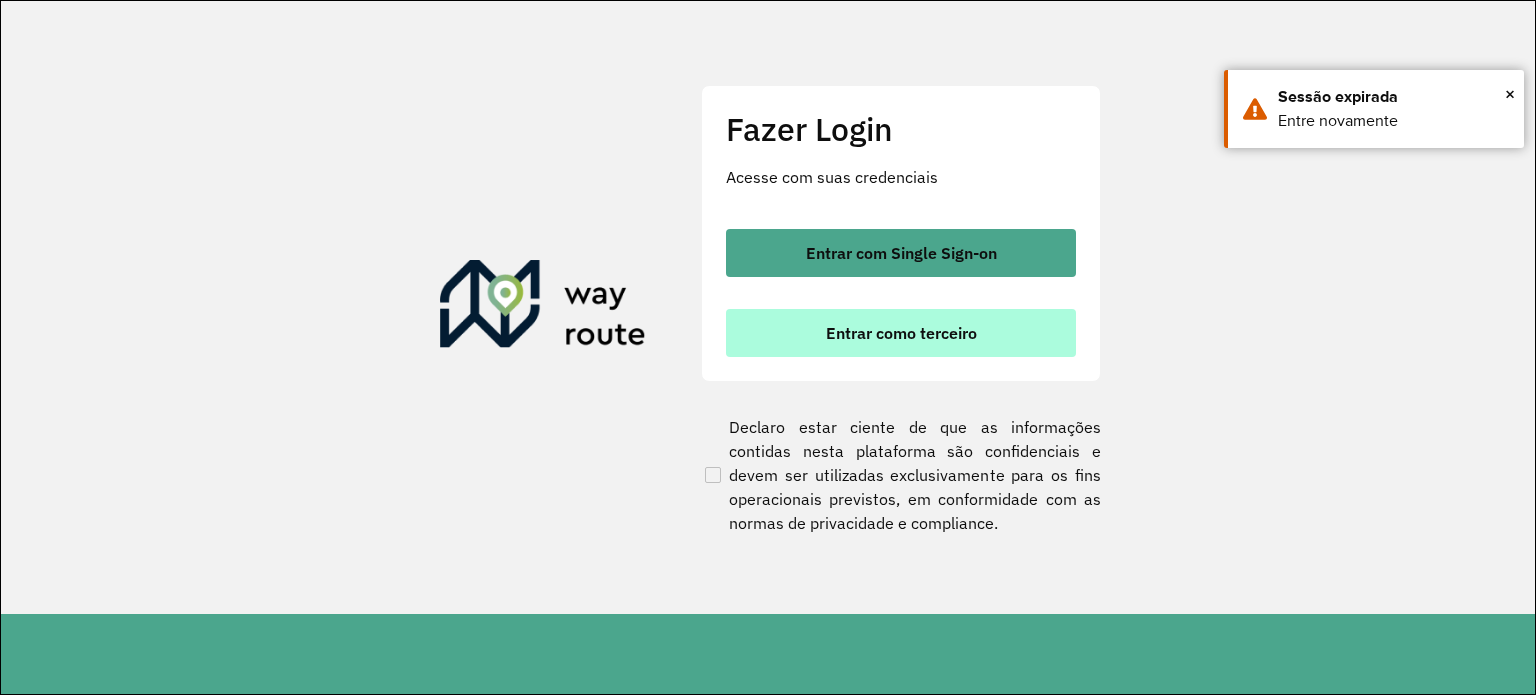 click on "Entrar como terceiro" at bounding box center (901, 333) 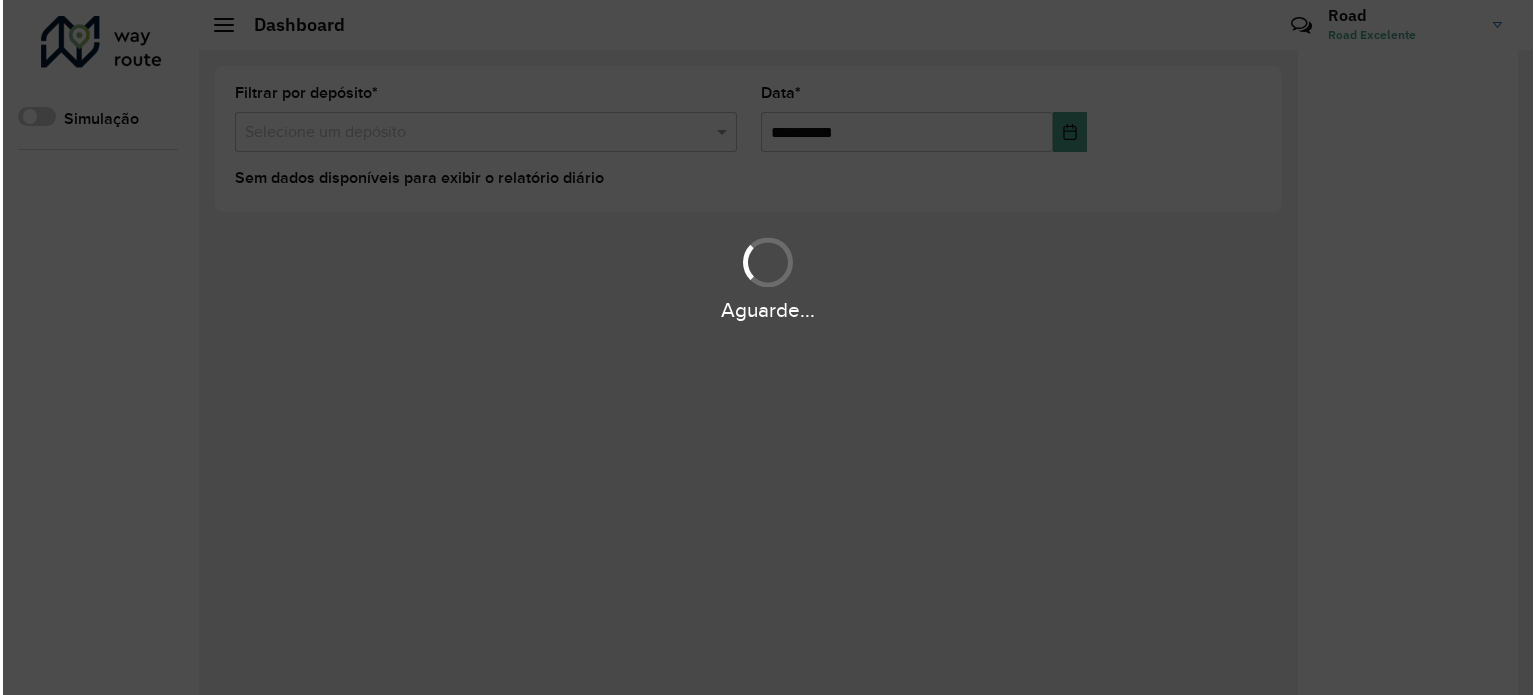 scroll, scrollTop: 0, scrollLeft: 0, axis: both 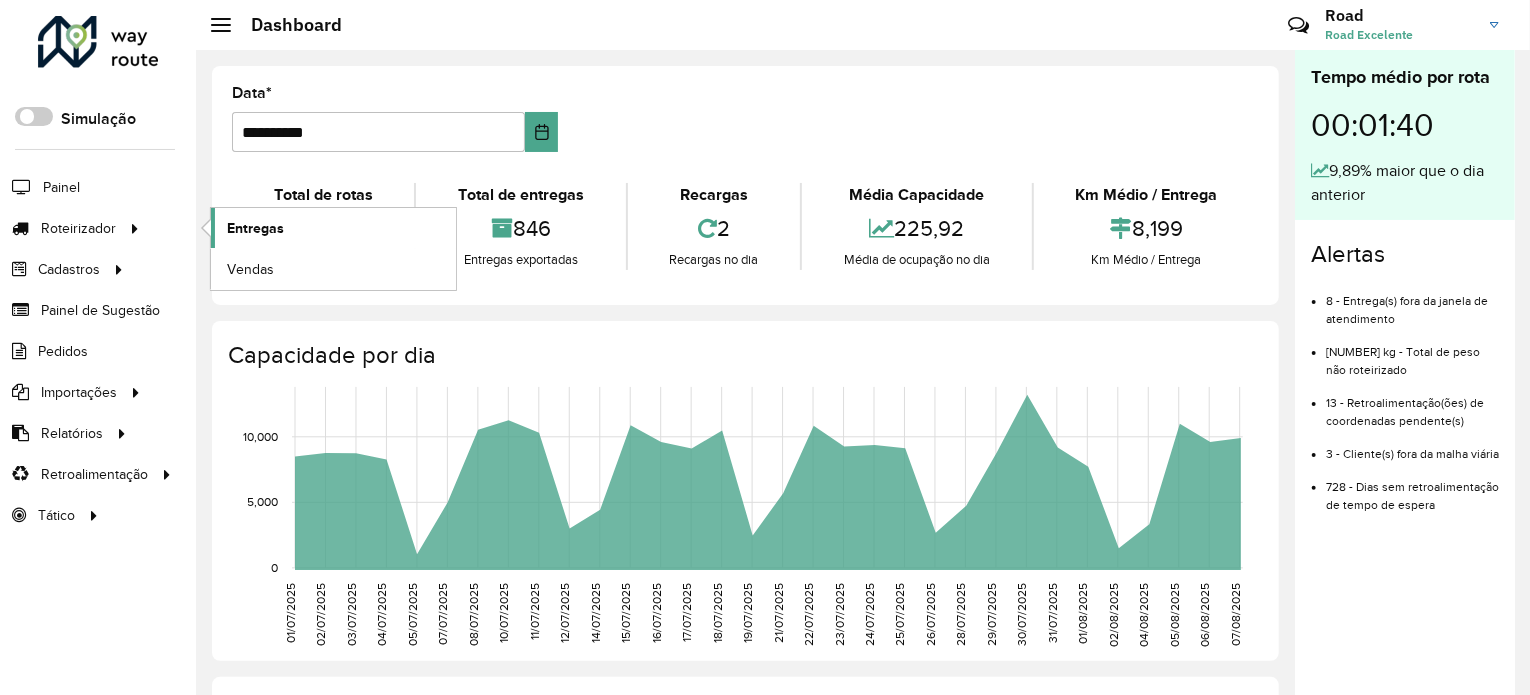 click on "Entregas" 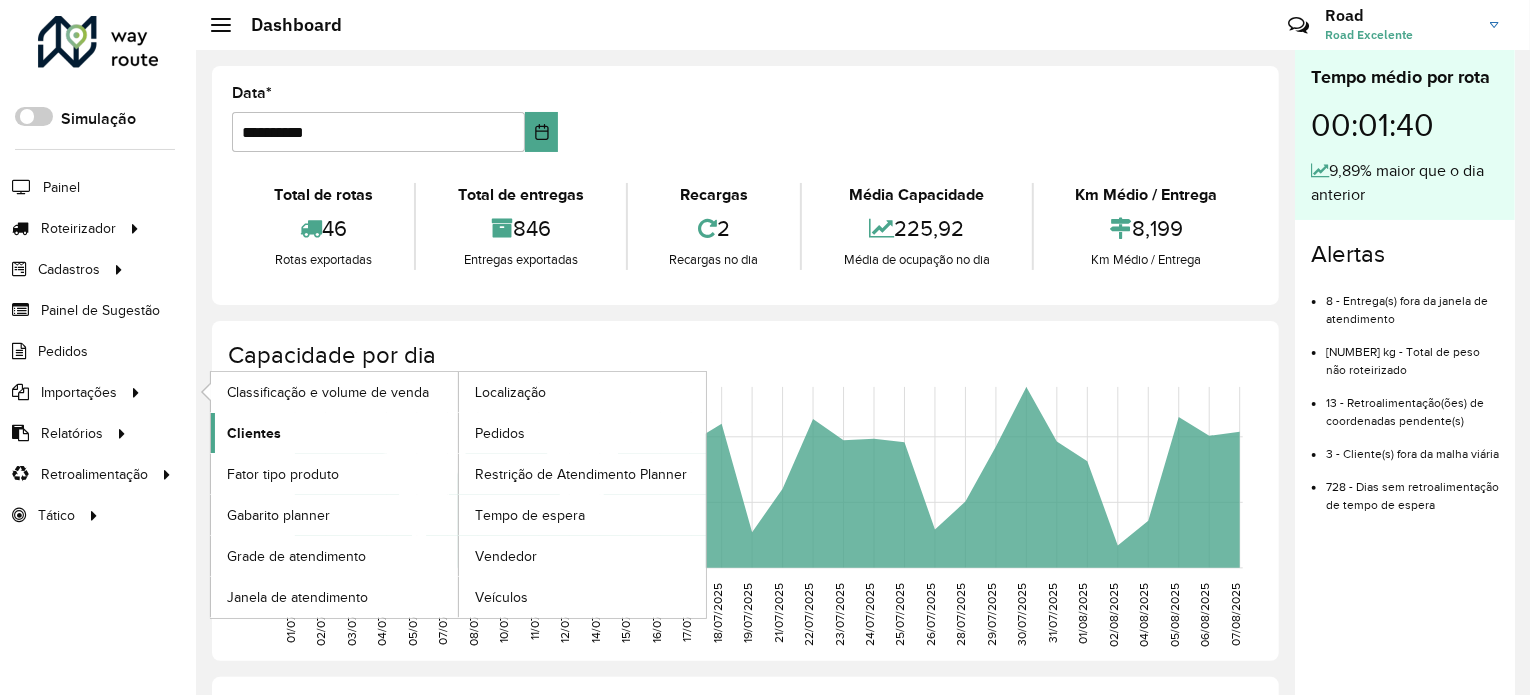 click on "Clientes" 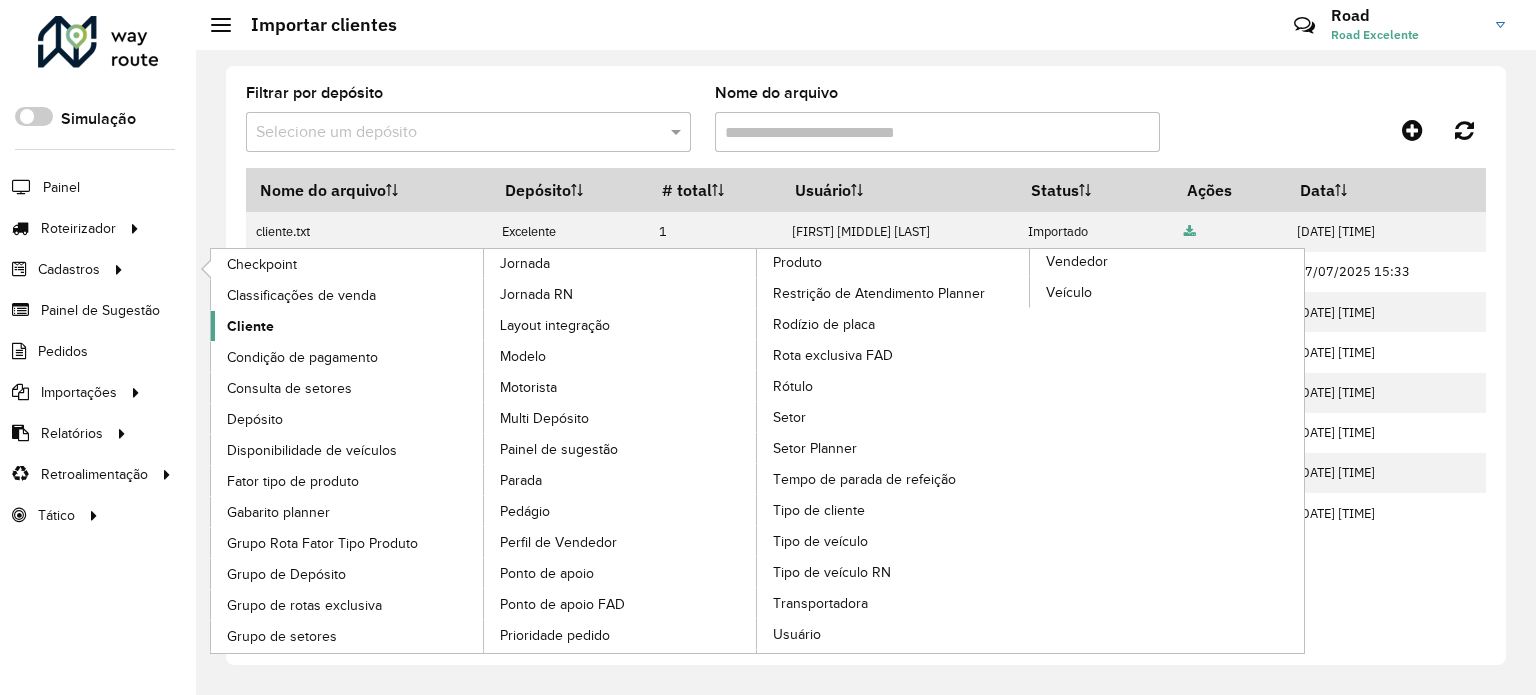 click on "Cliente" 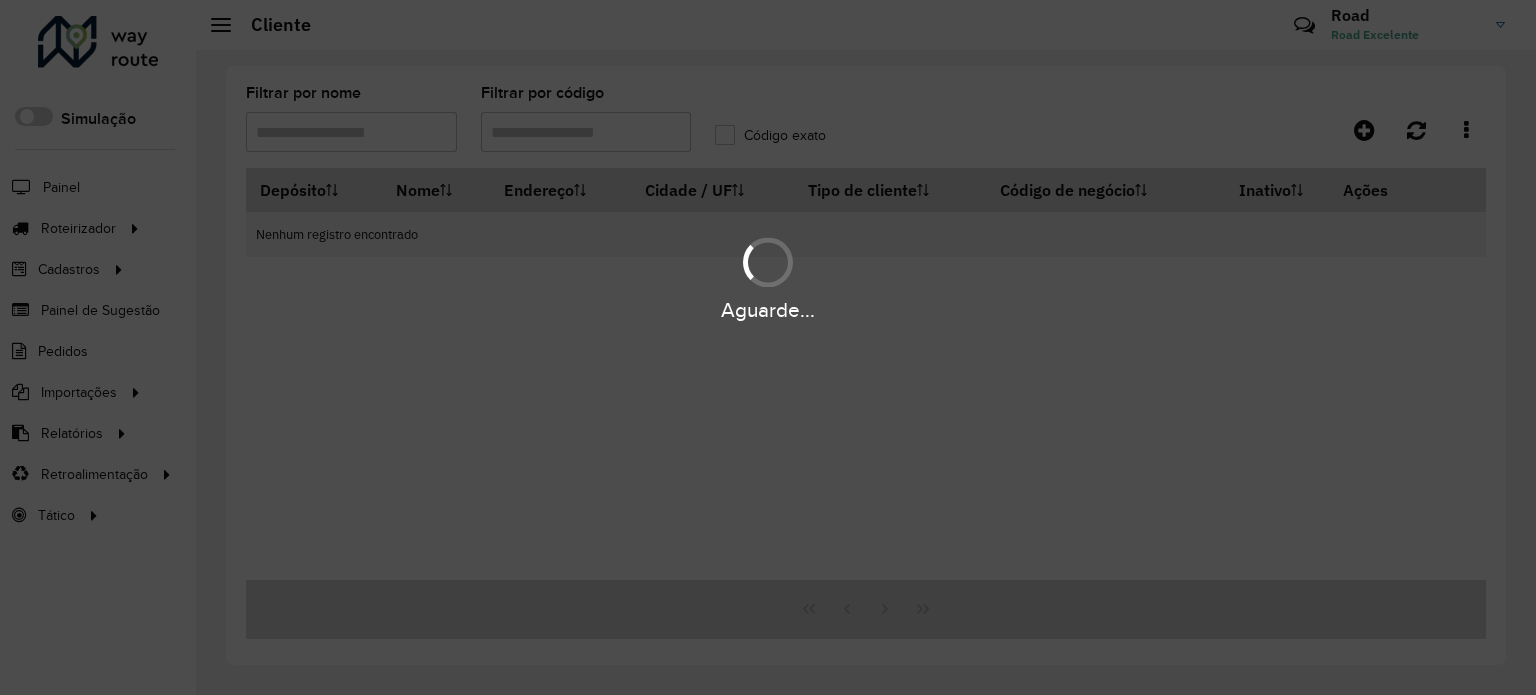 click on "Aguarde..." at bounding box center [768, 347] 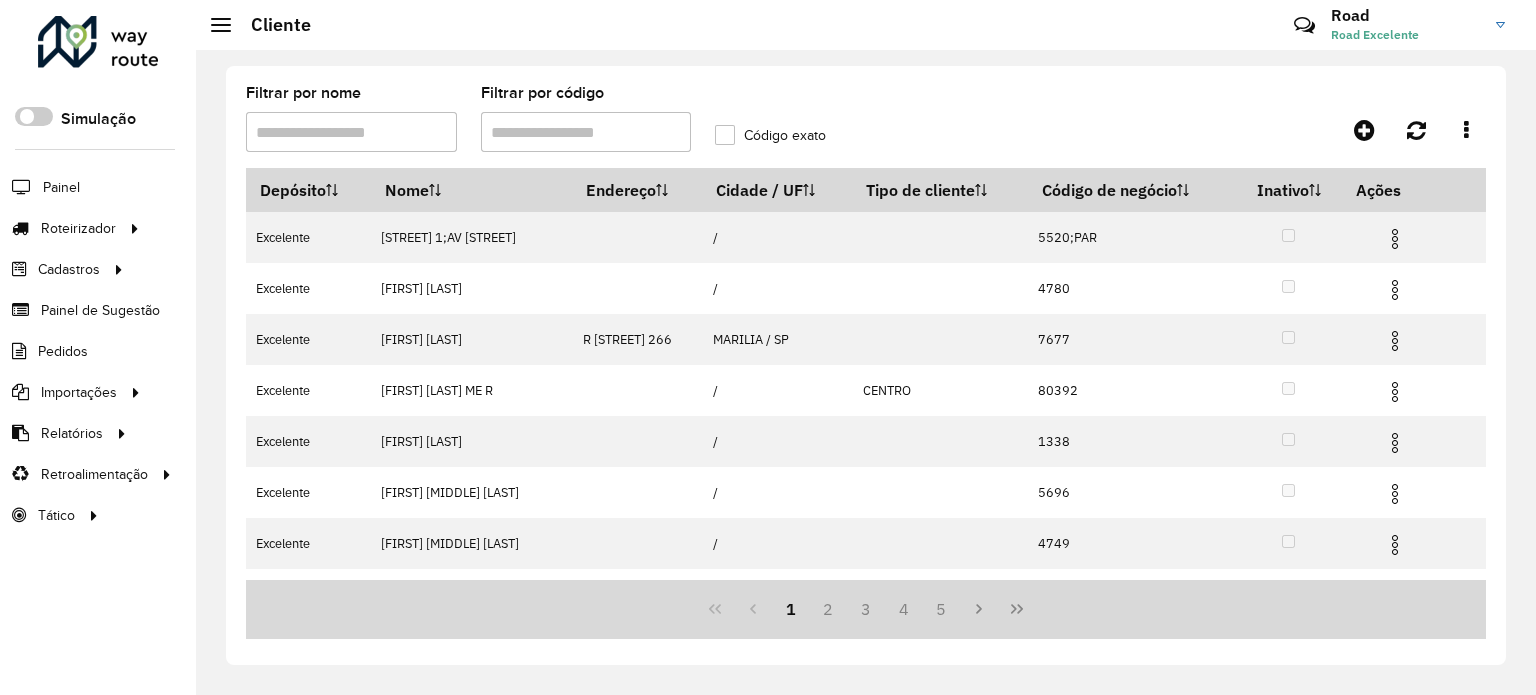 click on "Filtrar por nome" at bounding box center (351, 132) 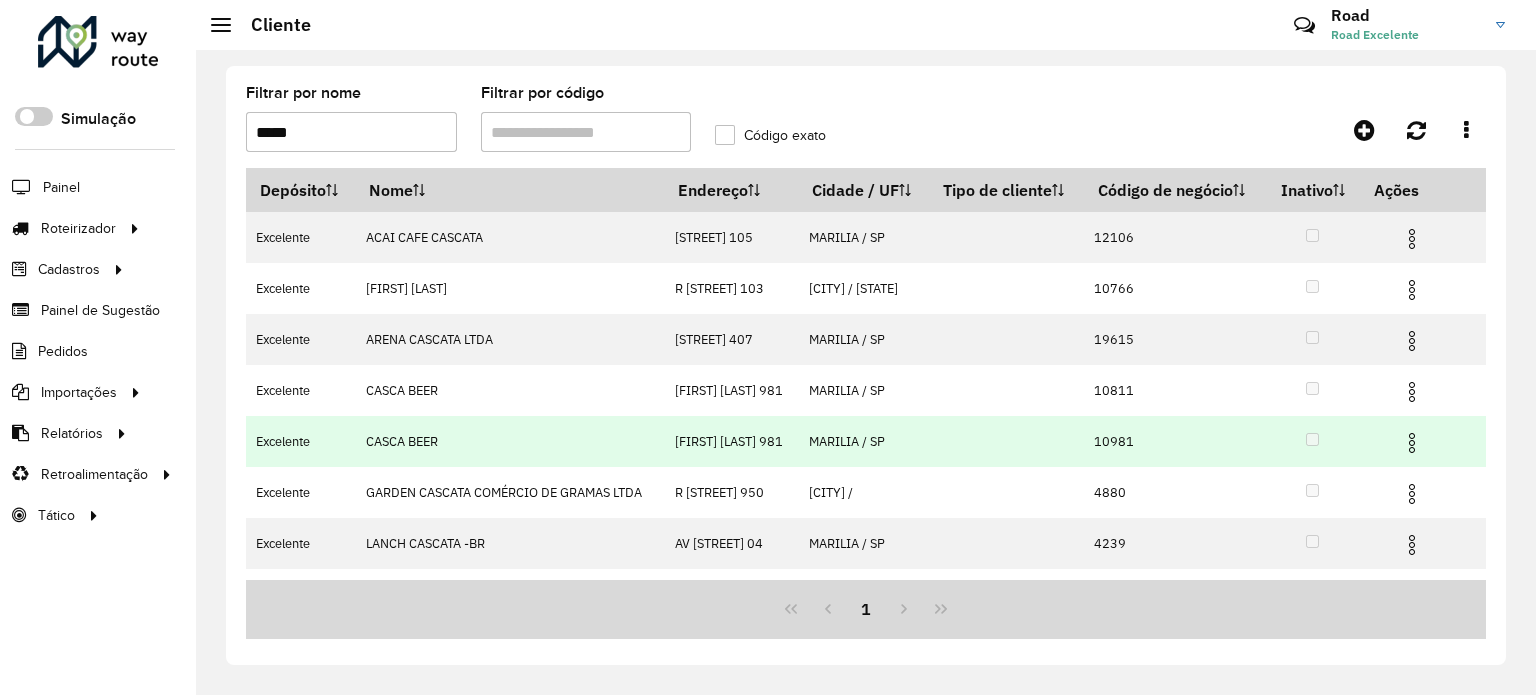 type on "*****" 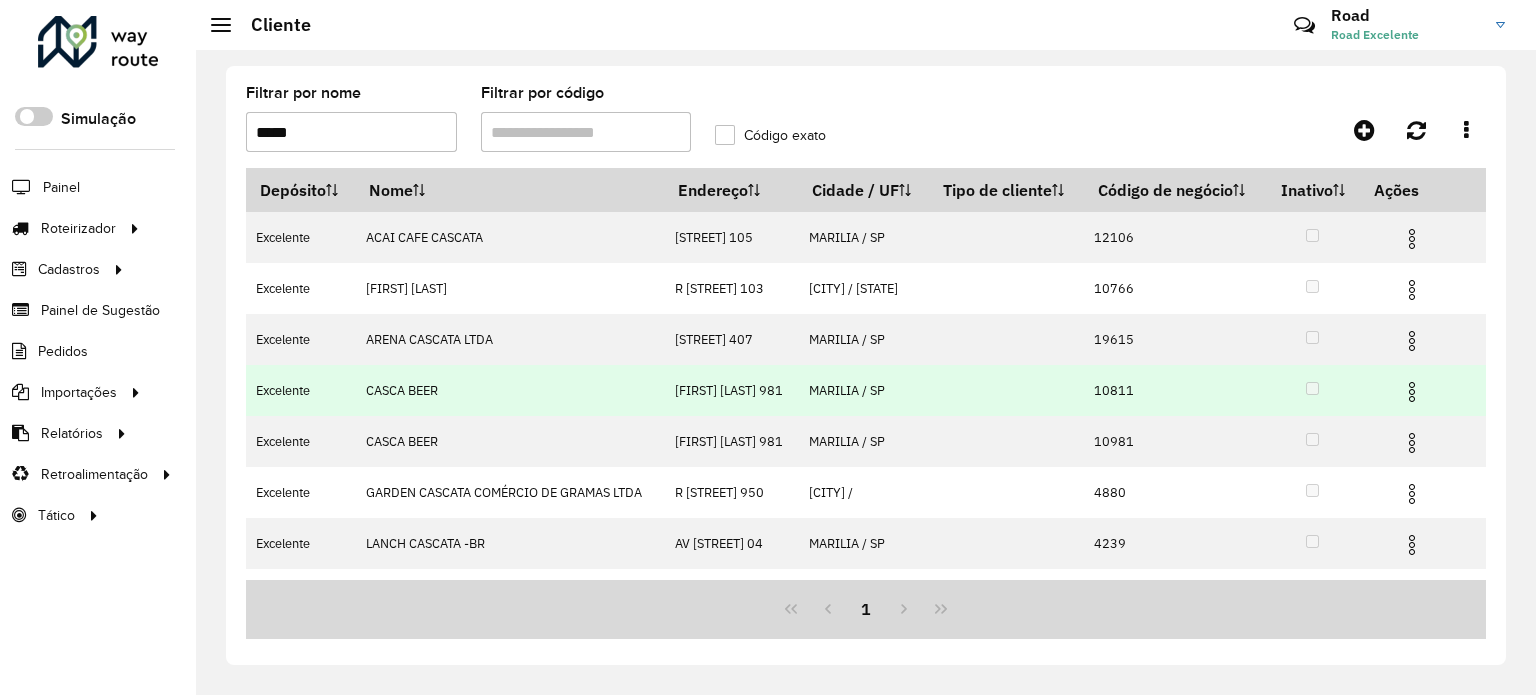 drag, startPoint x: 1134, startPoint y: 415, endPoint x: 1192, endPoint y: 410, distance: 58.21512 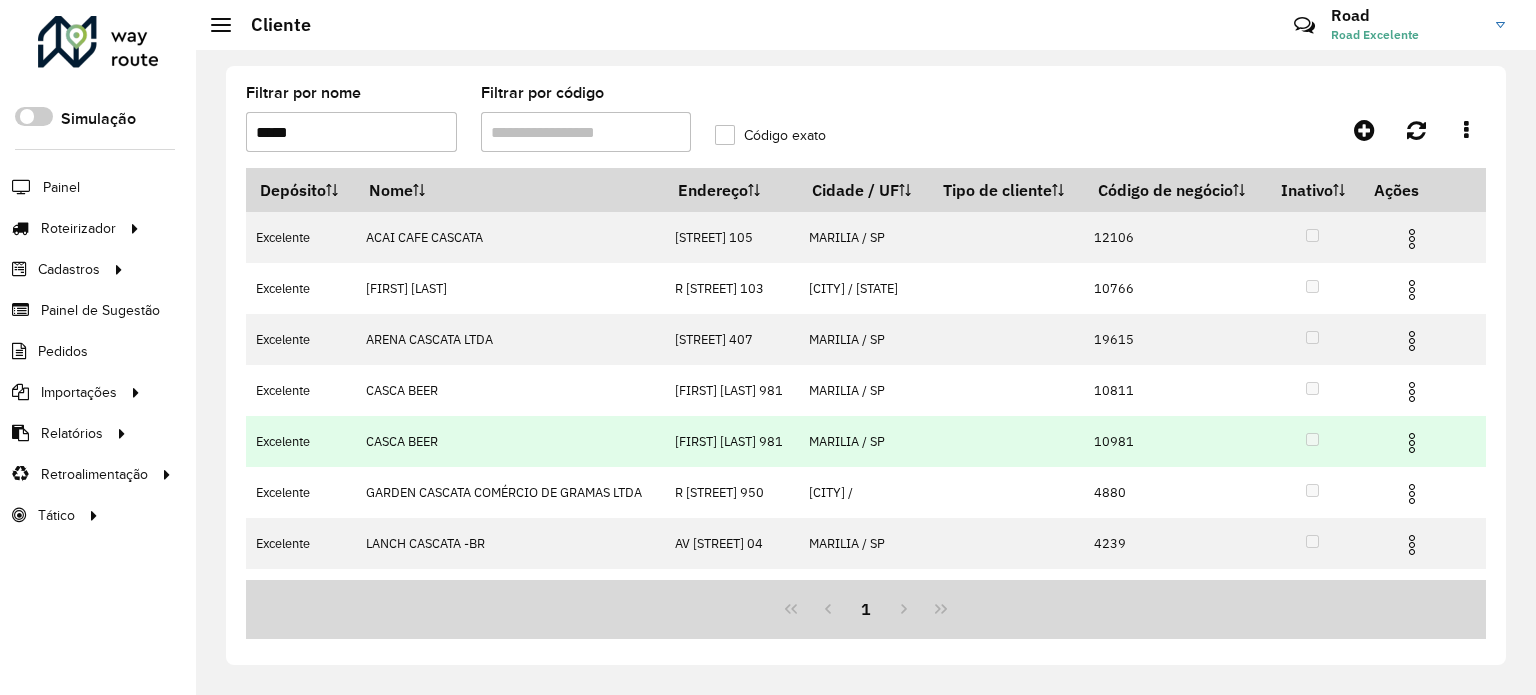 drag, startPoint x: 1136, startPoint y: 489, endPoint x: 1172, endPoint y: 487, distance: 36.05551 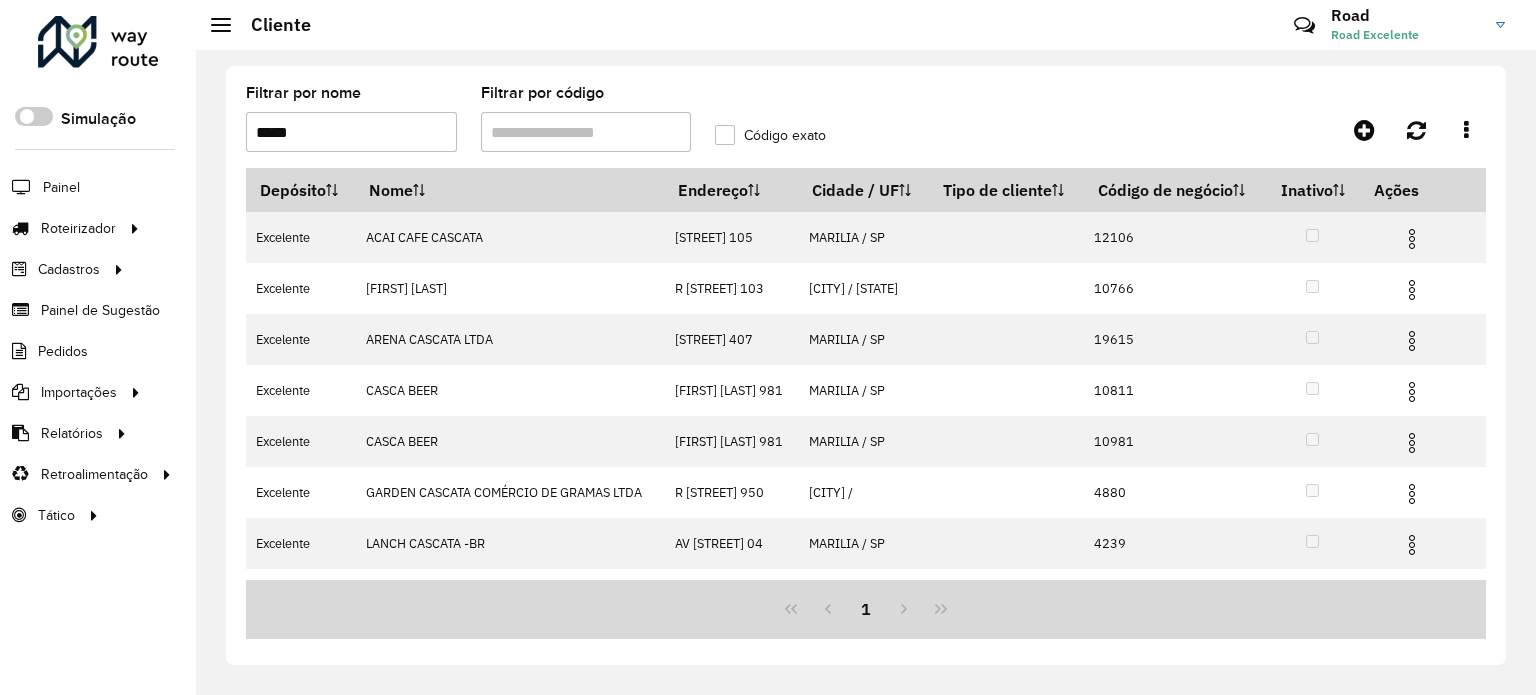 drag, startPoint x: 398, startPoint y: 126, endPoint x: 562, endPoint y: 126, distance: 164 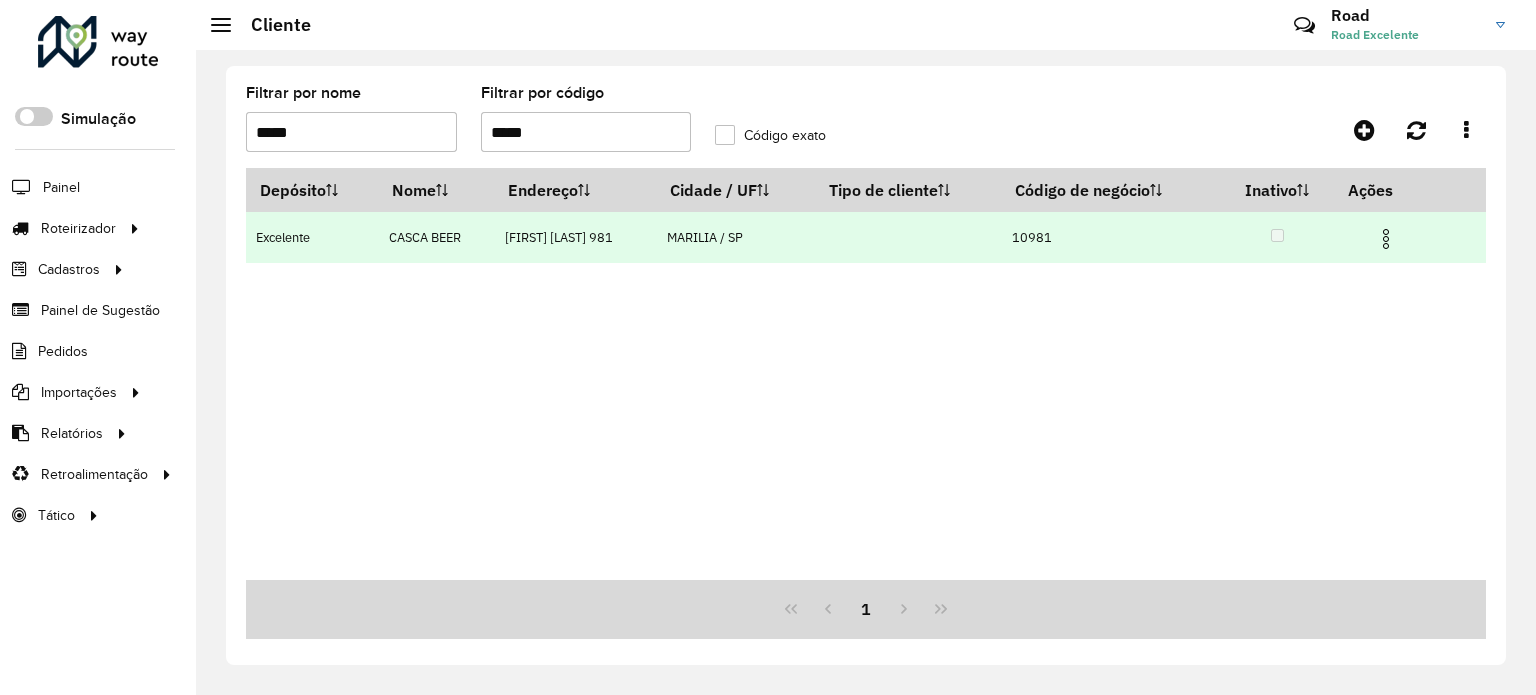 drag, startPoint x: 1182, startPoint y: 226, endPoint x: 850, endPoint y: 235, distance: 332.12198 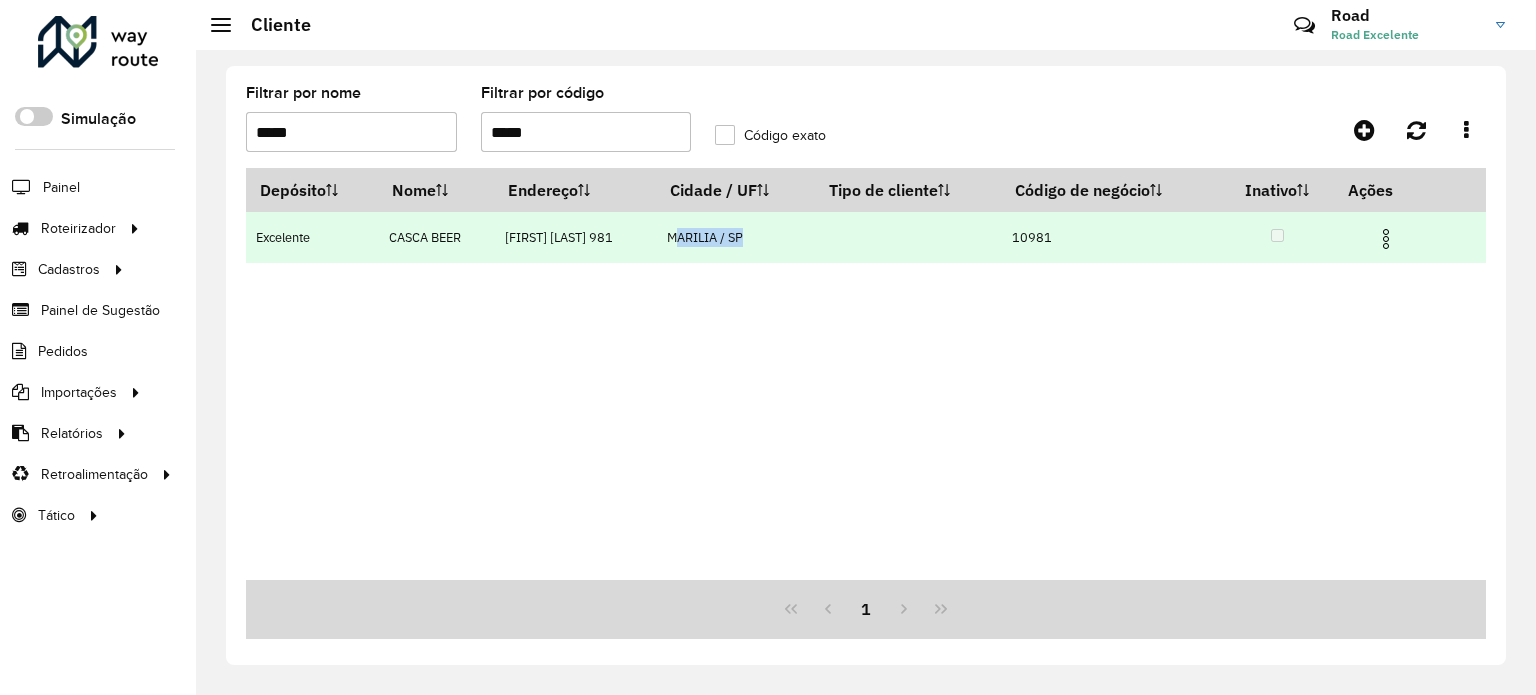 drag, startPoint x: 843, startPoint y: 242, endPoint x: 722, endPoint y: 253, distance: 121.49897 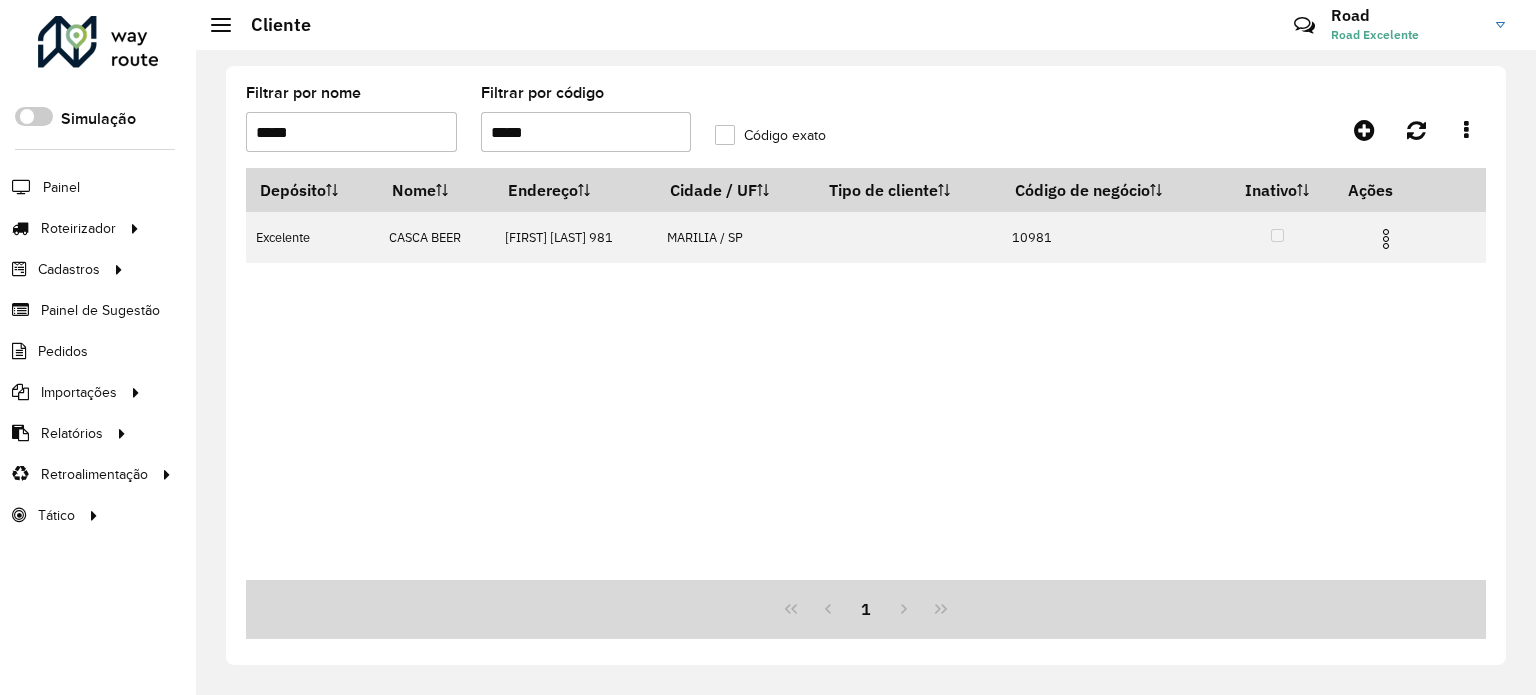 click on "*****" at bounding box center (586, 132) 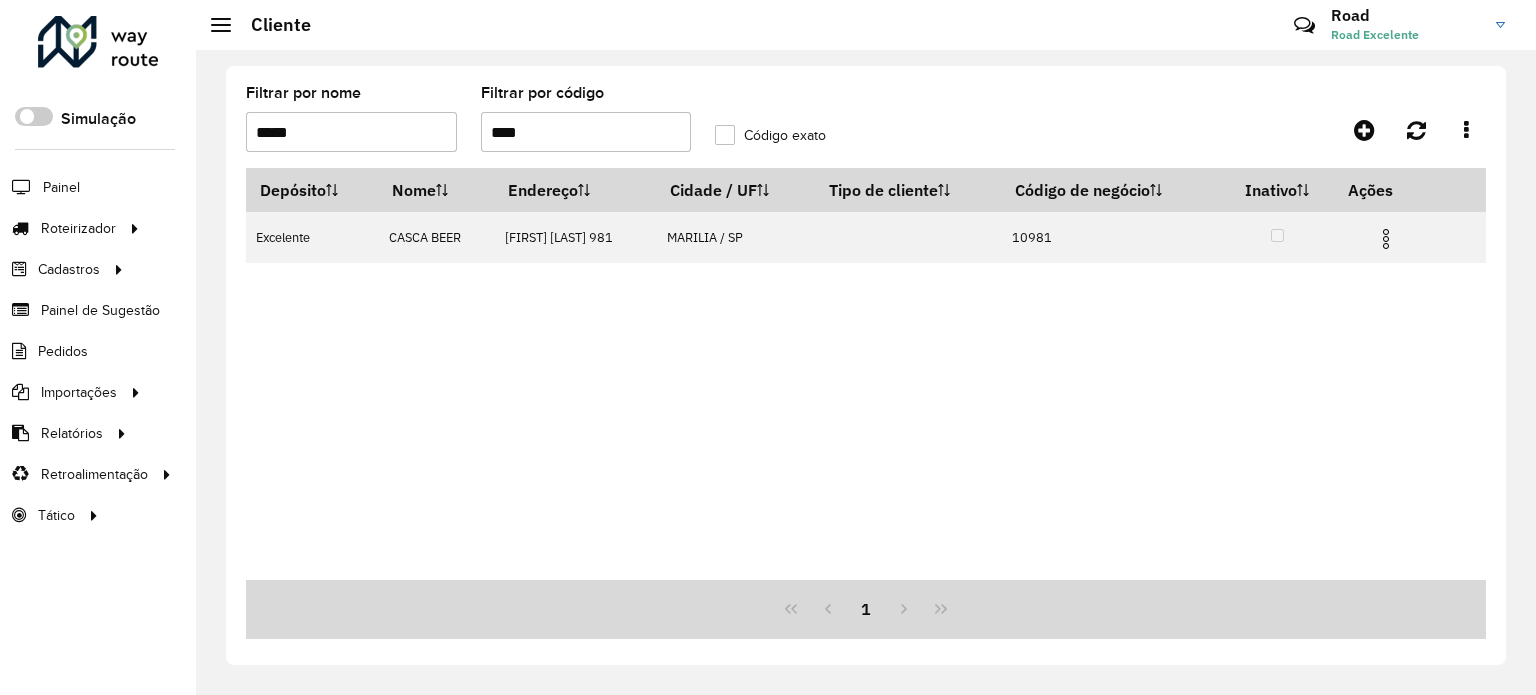 click on "Aguarde...  Pop-up bloqueado!  Seu navegador bloqueou automáticamente a abertura de uma nova janela.   Acesse as configurações e adicione o endereço do sistema a lista de permissão.   Fechar  Roteirizador AmbevTech Simulação Painel Roteirizador Entregas Vendas Cadastros Checkpoint Classificações de venda Cliente Condição de pagamento Consulta de setores Depósito Disponibilidade de veículos Fator tipo de produto Gabarito planner Grupo Rota Fator Tipo Produto Grupo de Depósito Grupo de rotas exclusiva Grupo de setores Jornada Jornada RN Layout integração Modelo Motorista Multi Depósito Painel de sugestão Parada Pedágio Perfil de Vendedor Ponto de apoio Ponto de apoio FAD Prioridade pedido Produto Restrição de Atendimento Planner Rodízio de placa Rota exclusiva FAD Rótulo Setor Setor Planner Tempo de parada de refeição Tipo de cliente Tipo de veículo Tipo de veículo RN Transportadora Usuário Vendedor Veículo Painel de Sugestão Pedidos Importações Classificação e volume de venda" at bounding box center (768, 347) 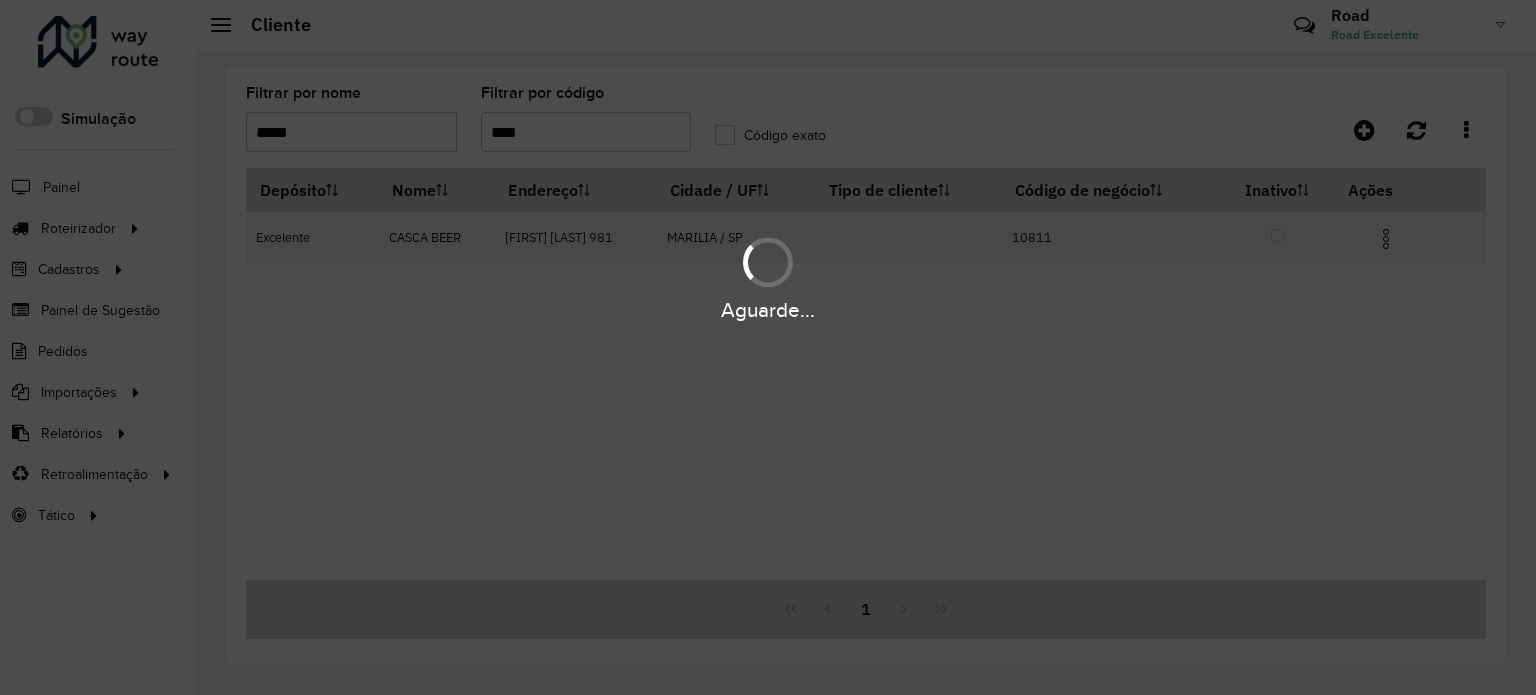 click on "Aguarde..." at bounding box center [768, 347] 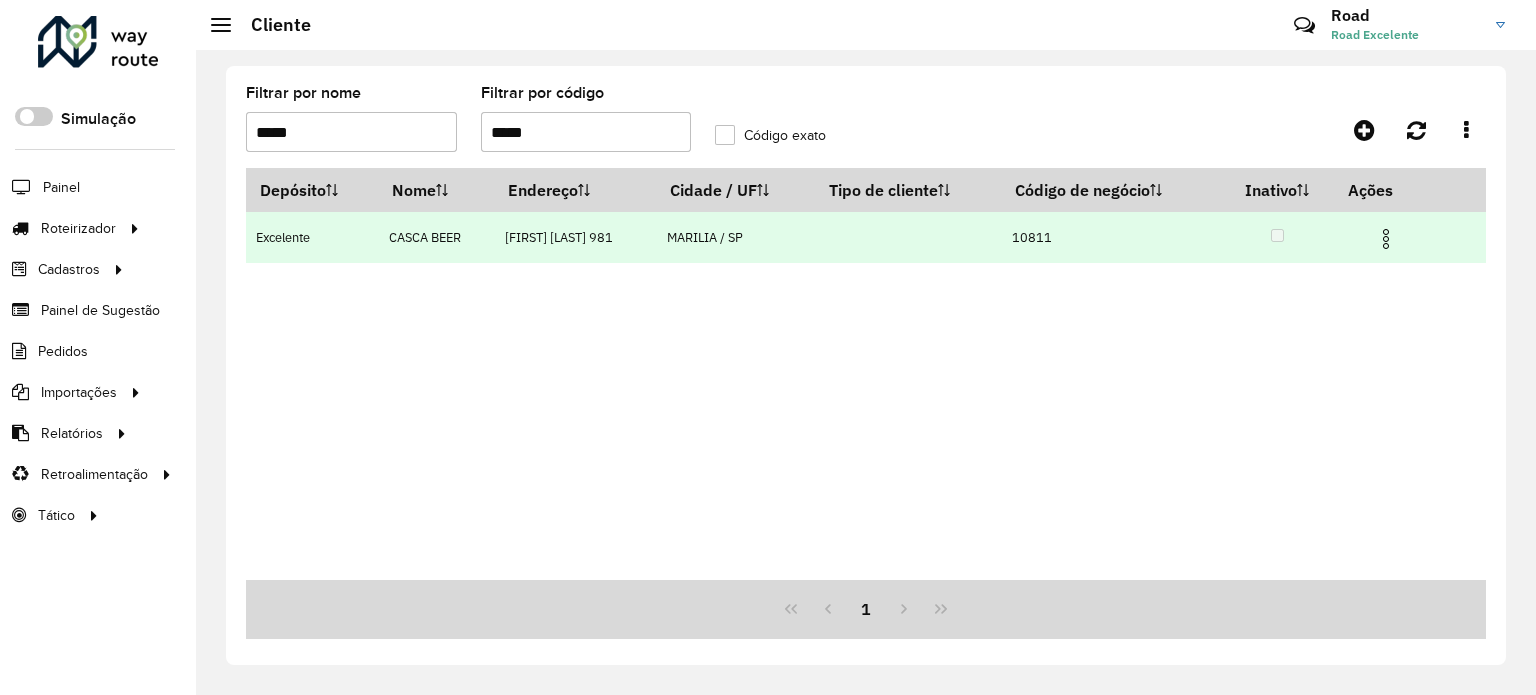 type on "*****" 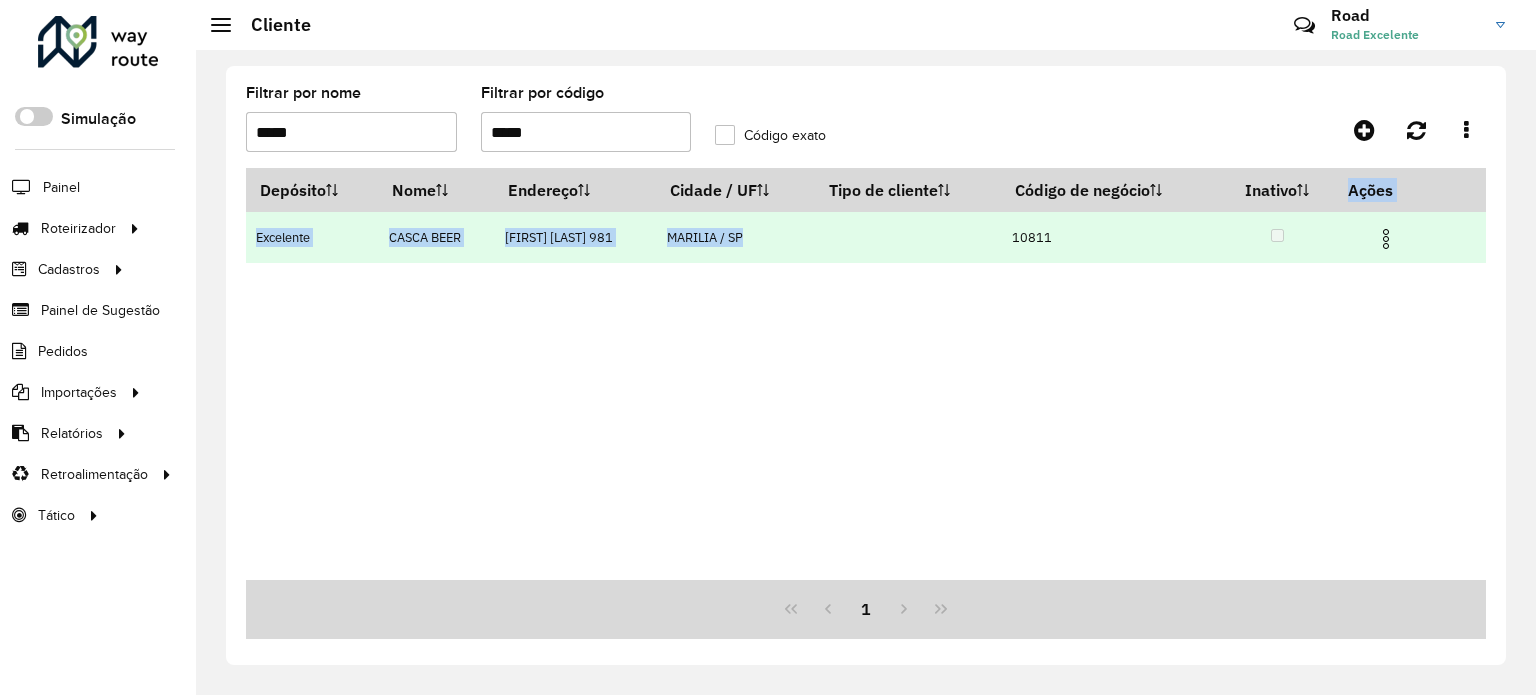 drag, startPoint x: 911, startPoint y: 225, endPoint x: 1039, endPoint y: 232, distance: 128.19127 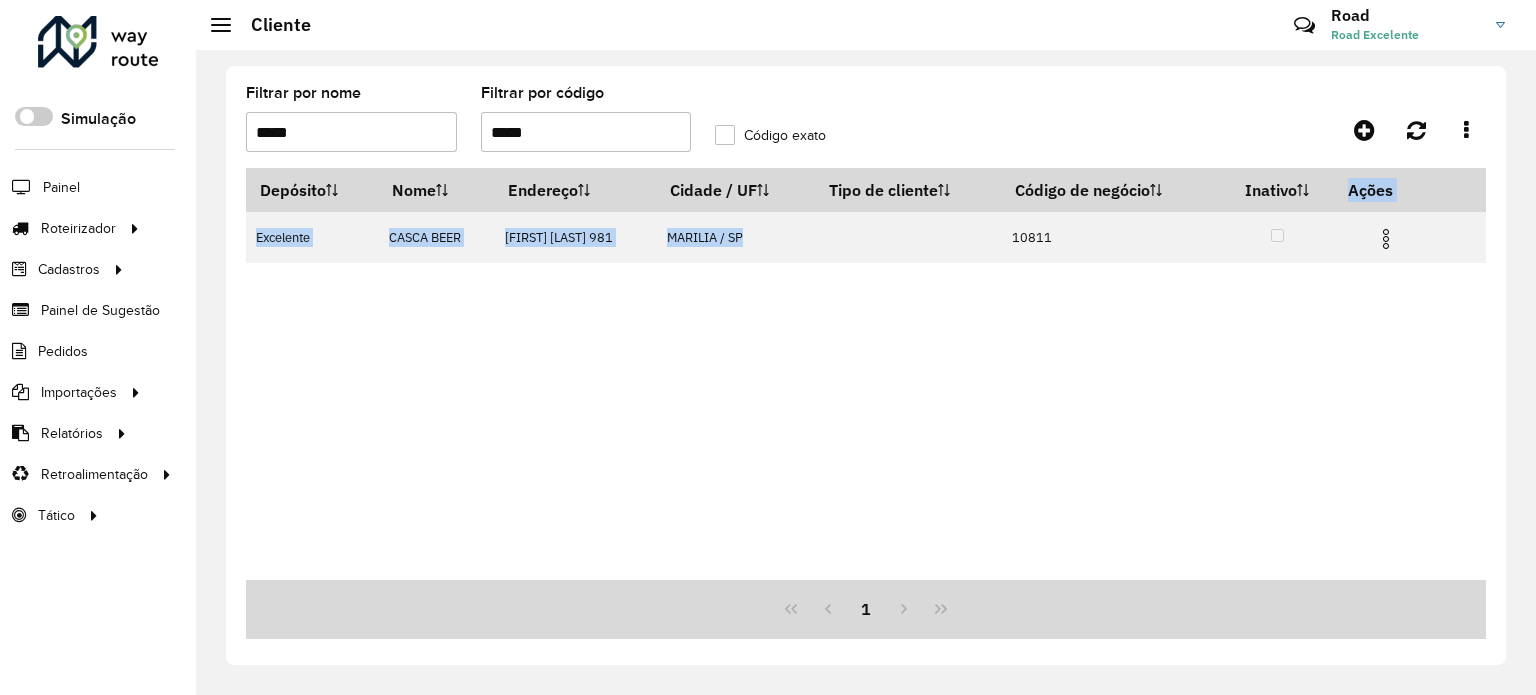 click on "Depósito Nome Endereço Cidade / UF Tipo de cliente Código de negócio Inativo Ações Excelente CASCA BEER [FIRST] [LAST] 981 MARILIA / SP 10811" at bounding box center (866, 374) 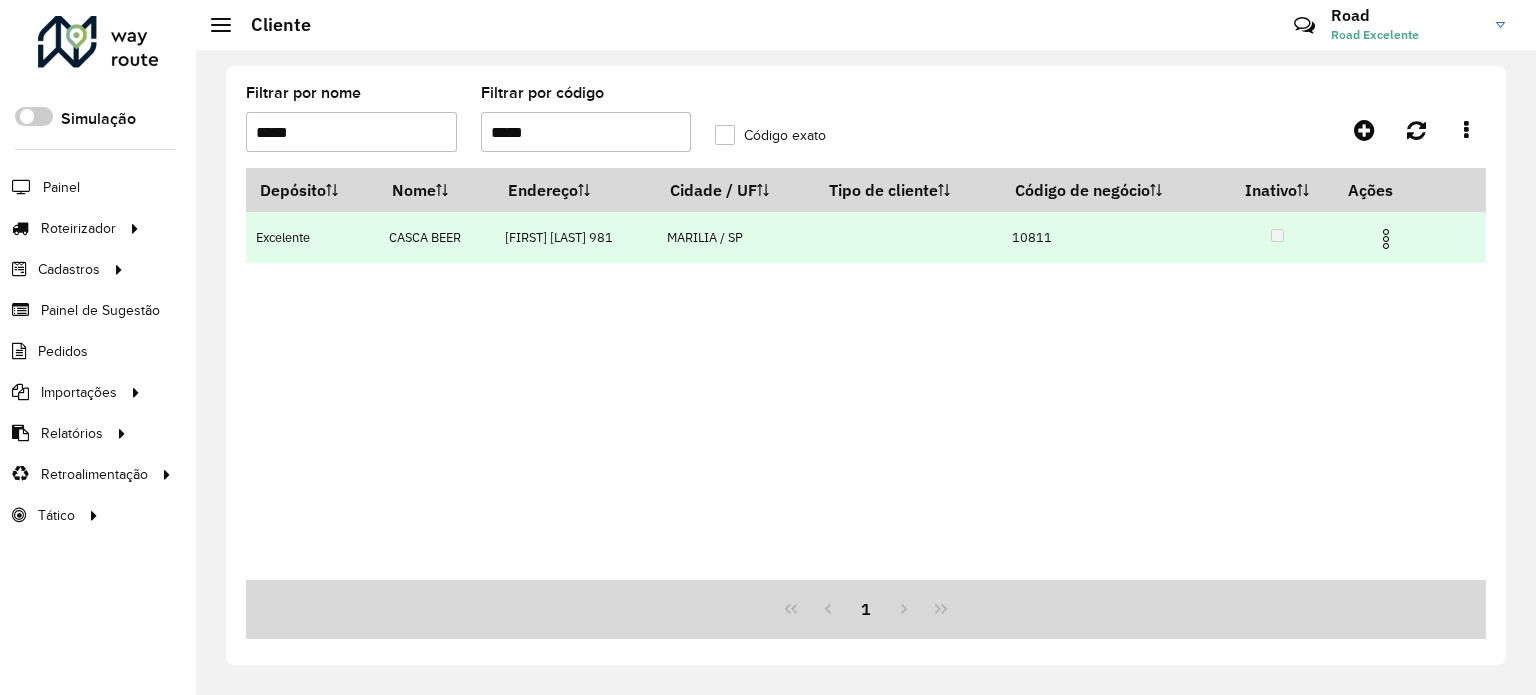 click at bounding box center (1386, 239) 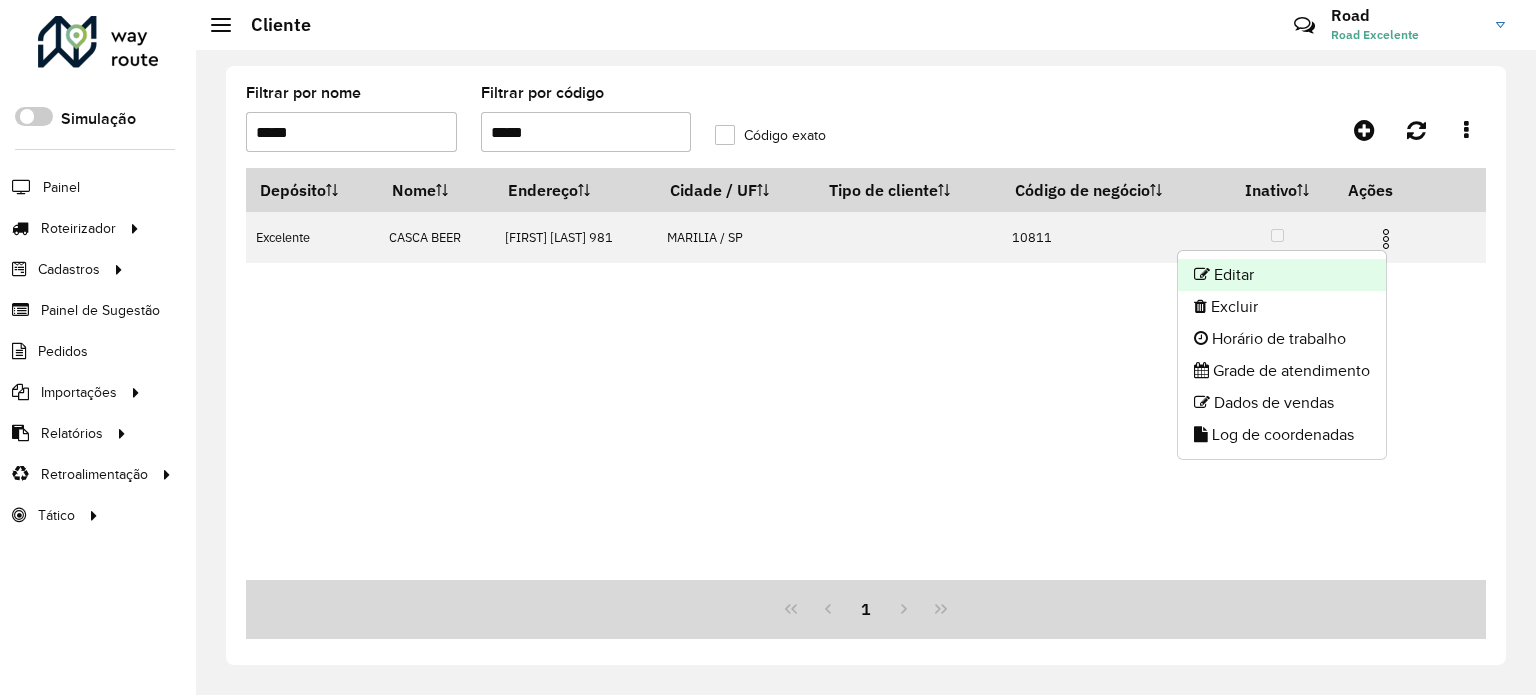 click on "Editar" 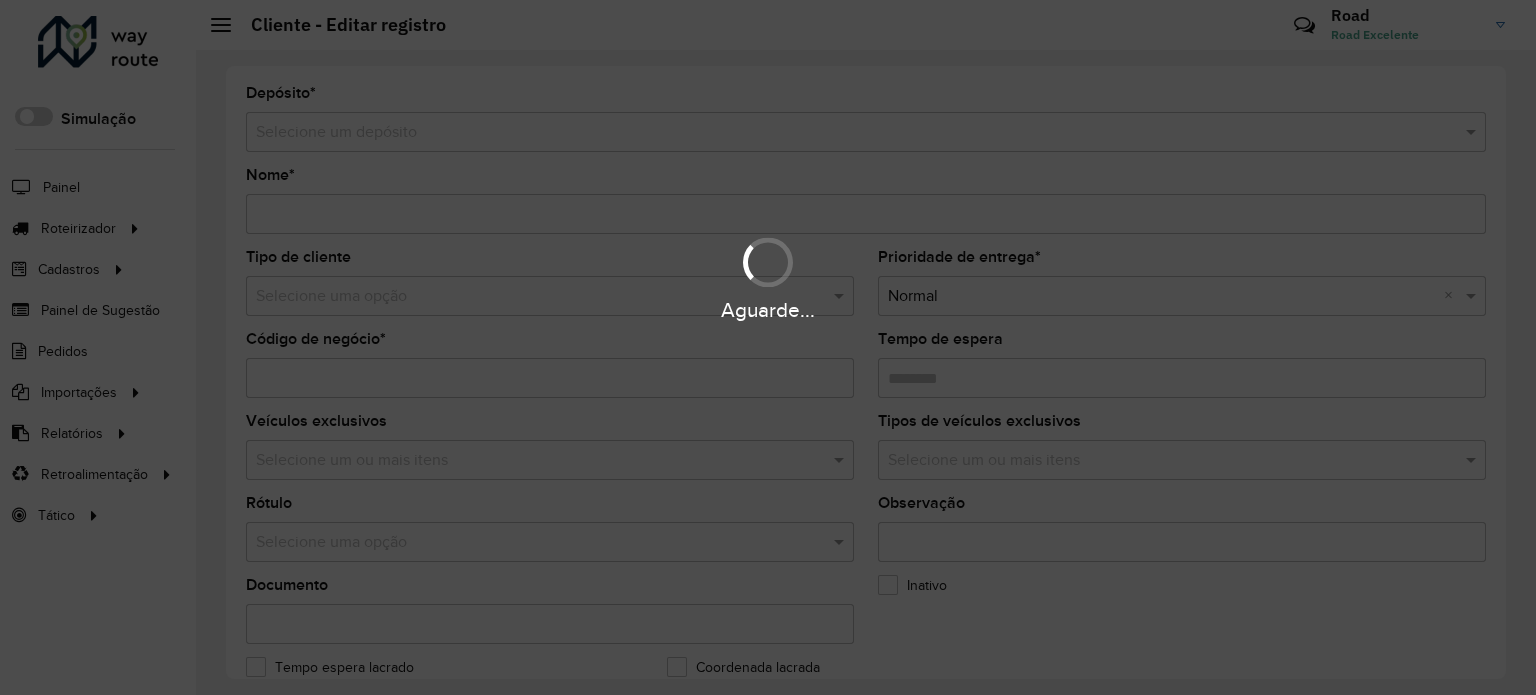 type on "**********" 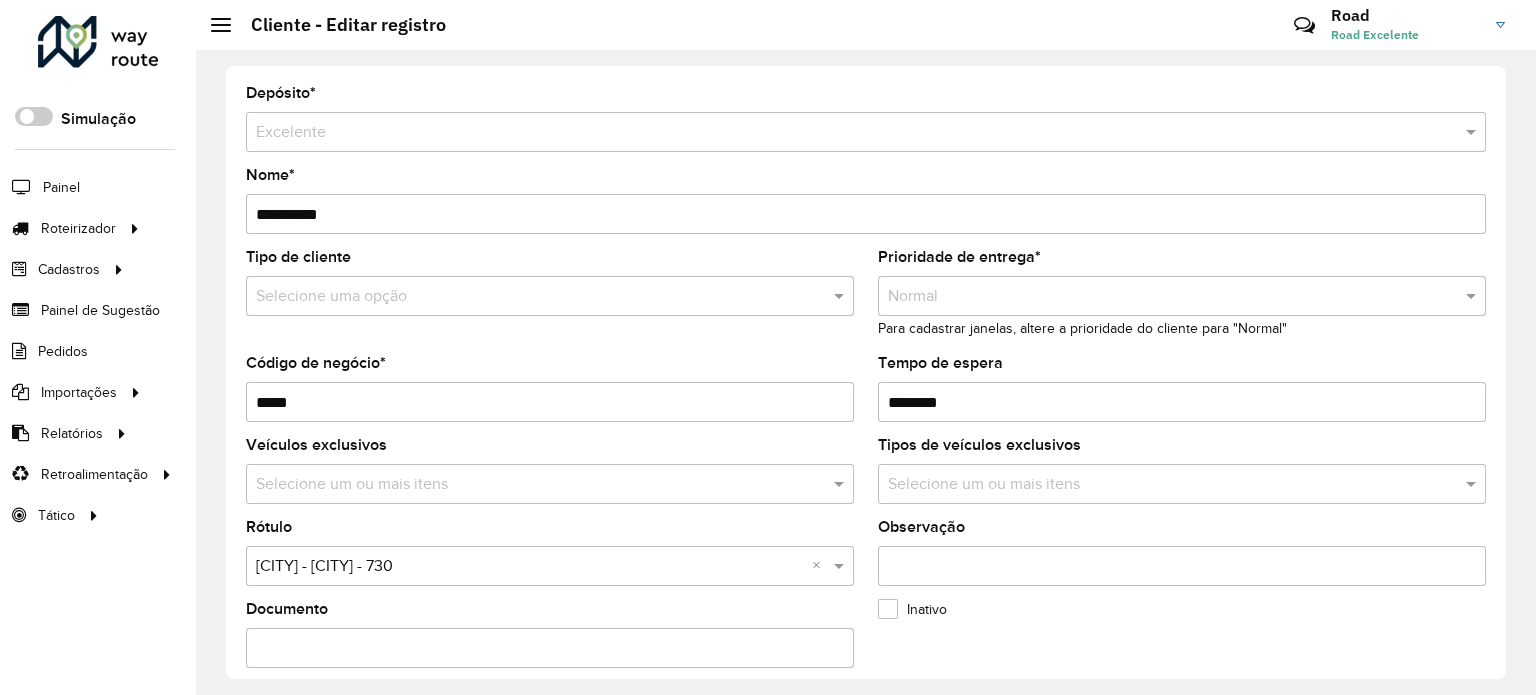 click at bounding box center (530, 297) 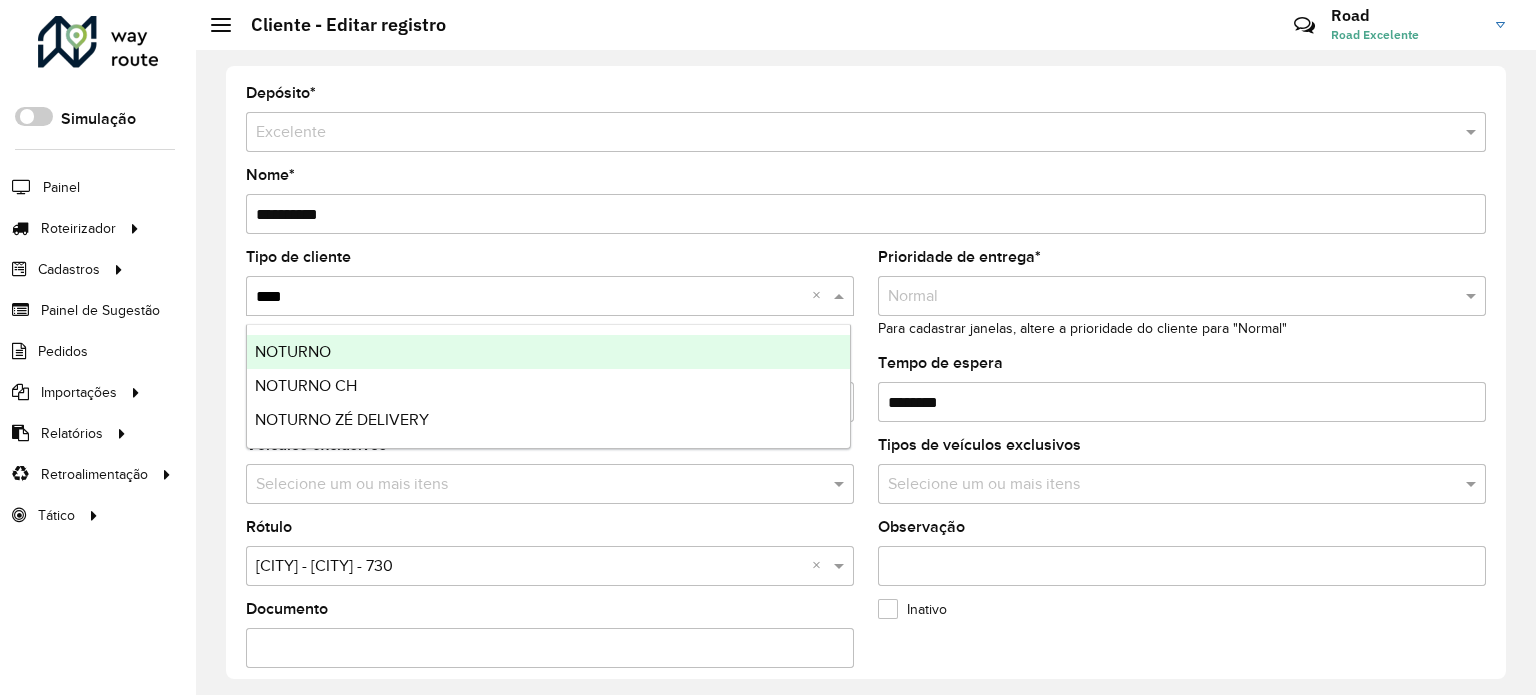 type on "****" 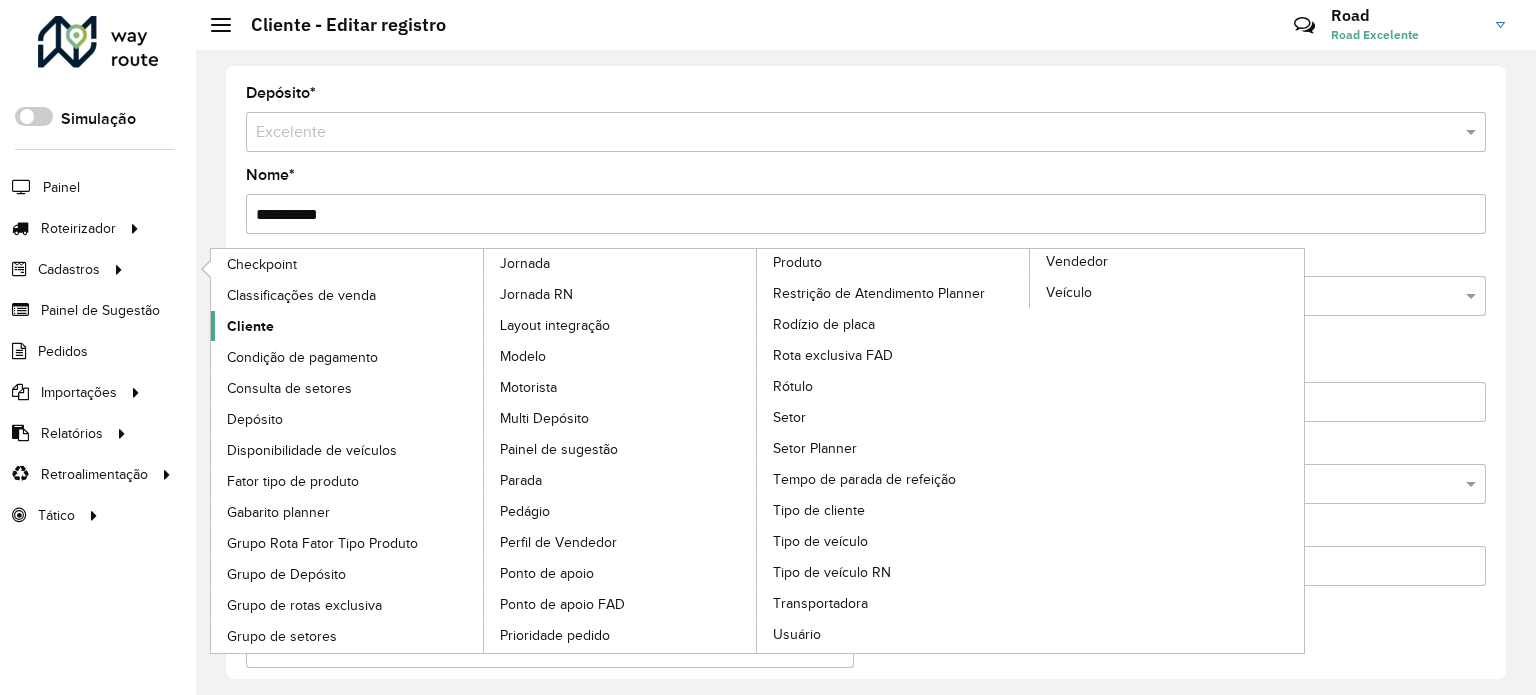 click on "Cliente" 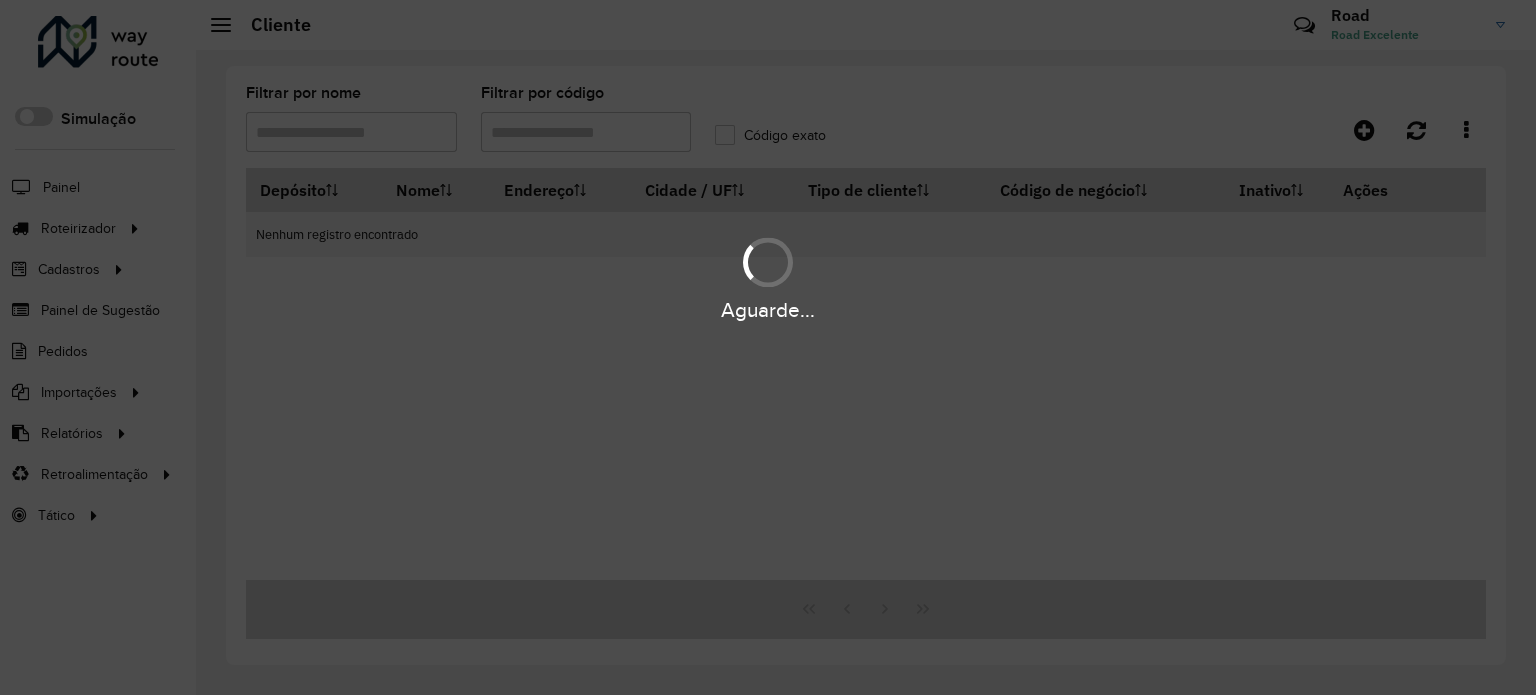 type on "*****" 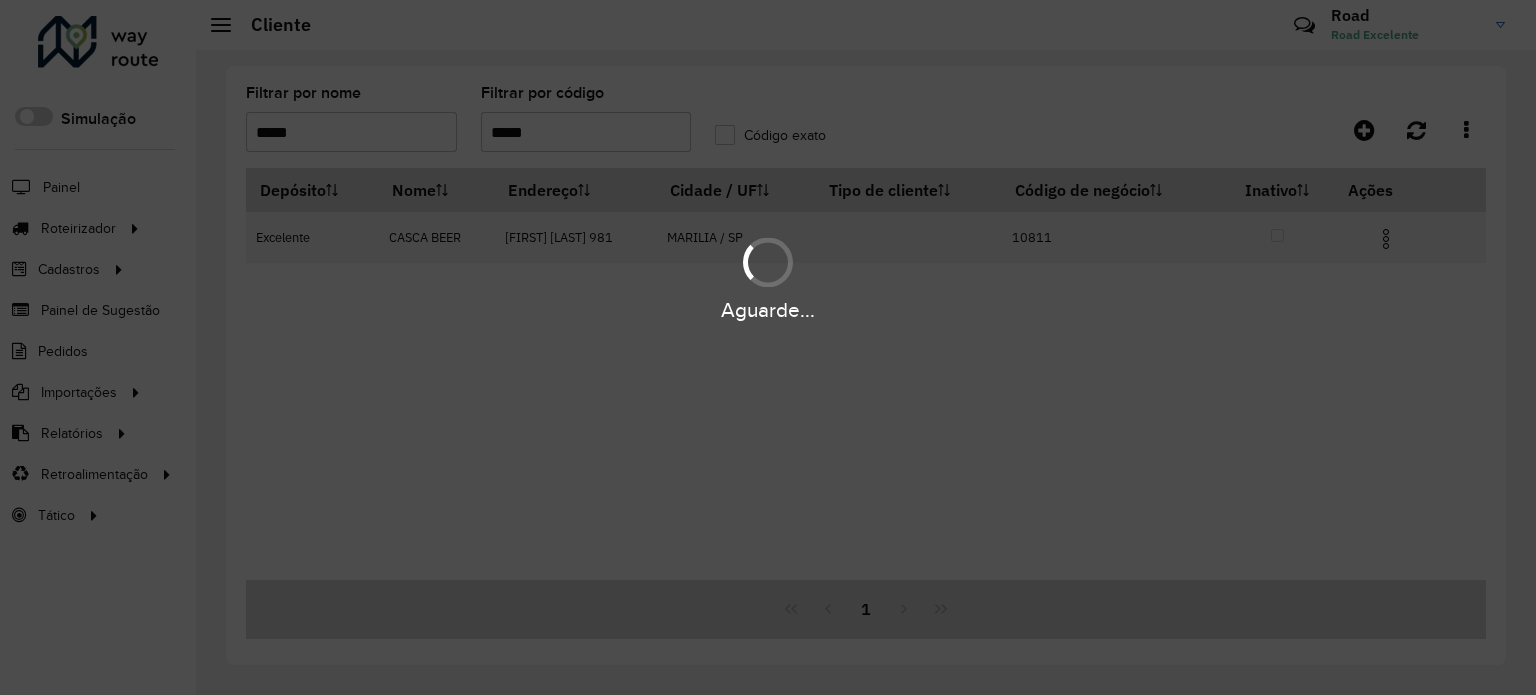 click on "Aguarde..." at bounding box center [768, 347] 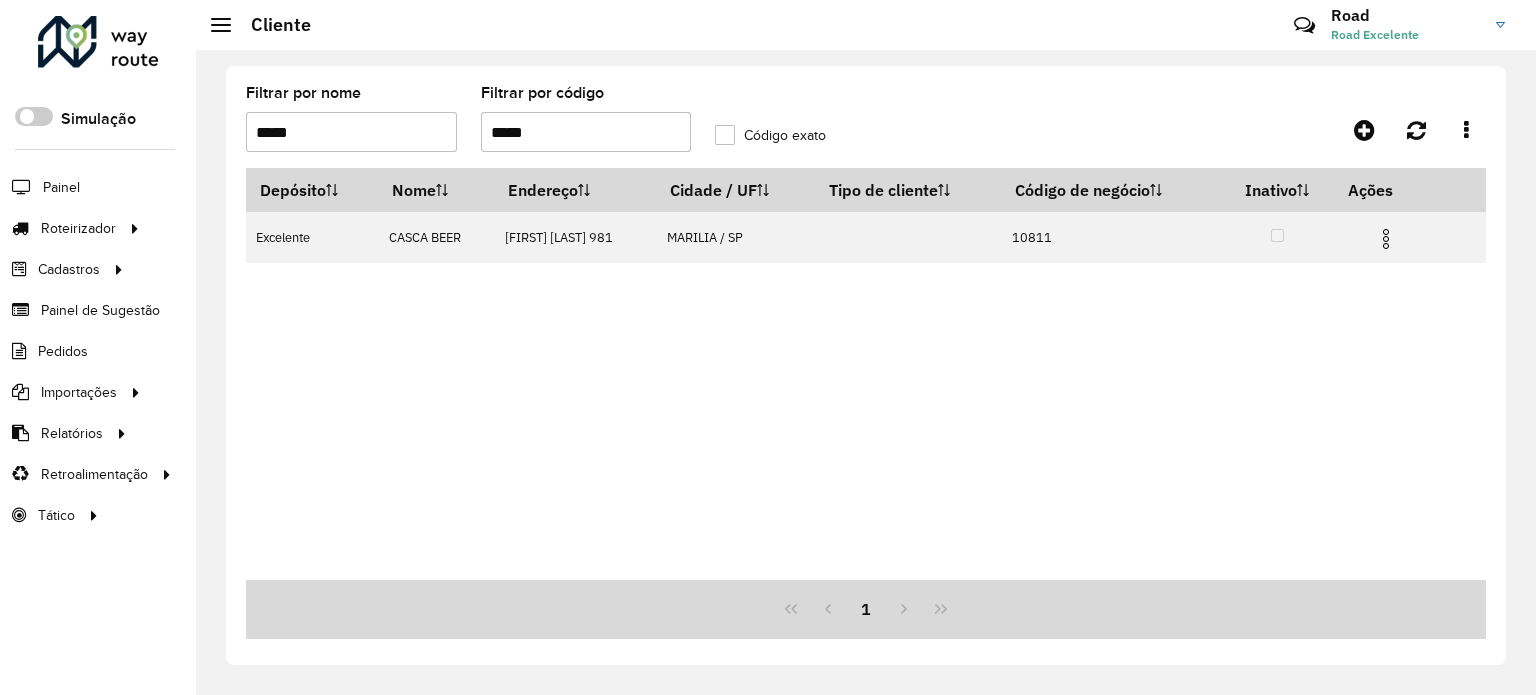 click on "*****" at bounding box center [586, 132] 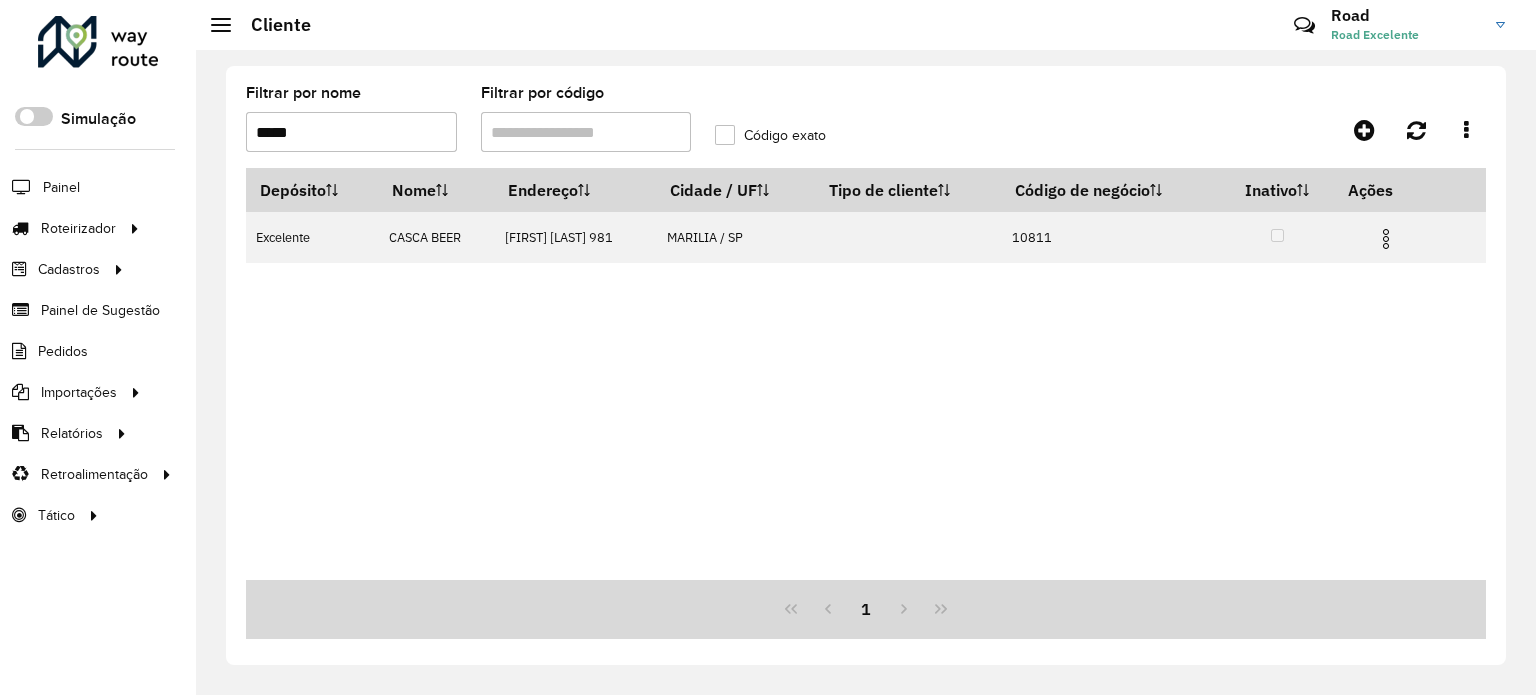 type 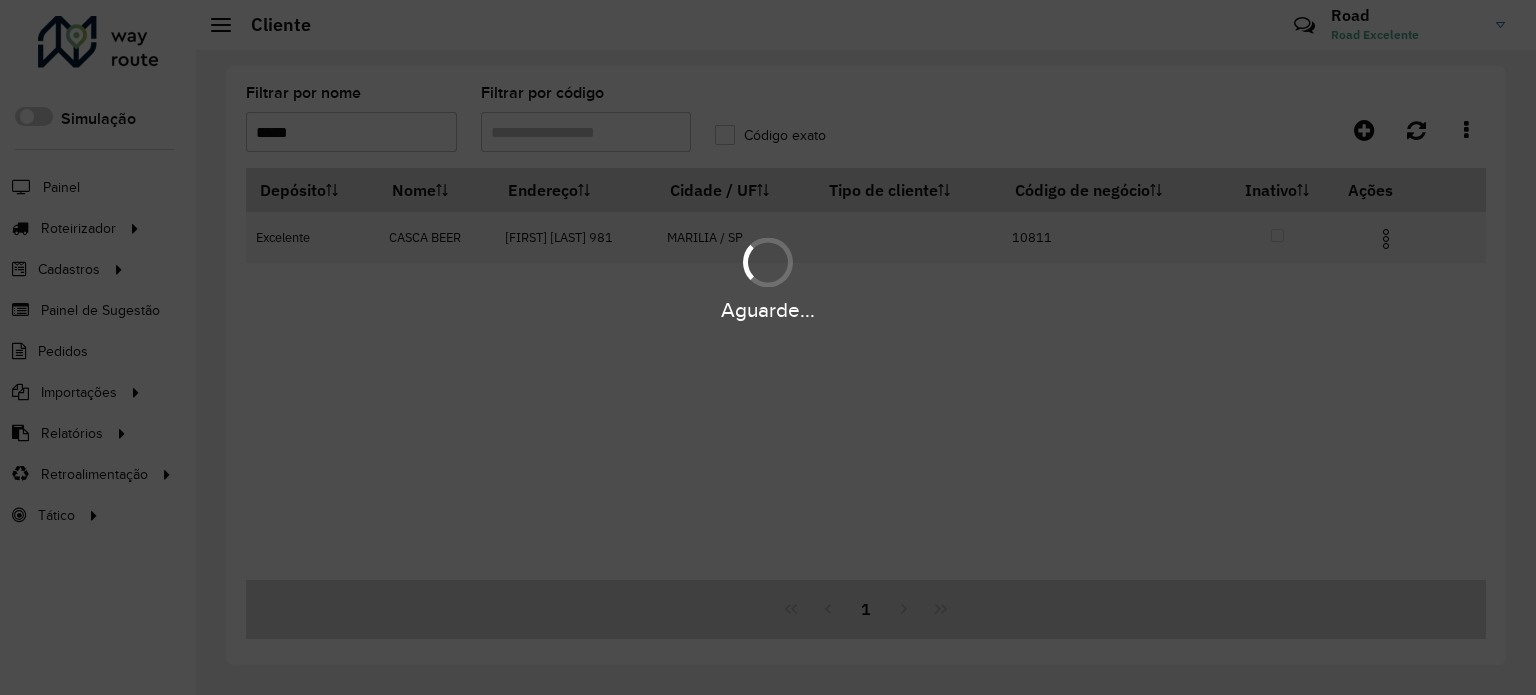 click on "Aguarde..." at bounding box center [768, 347] 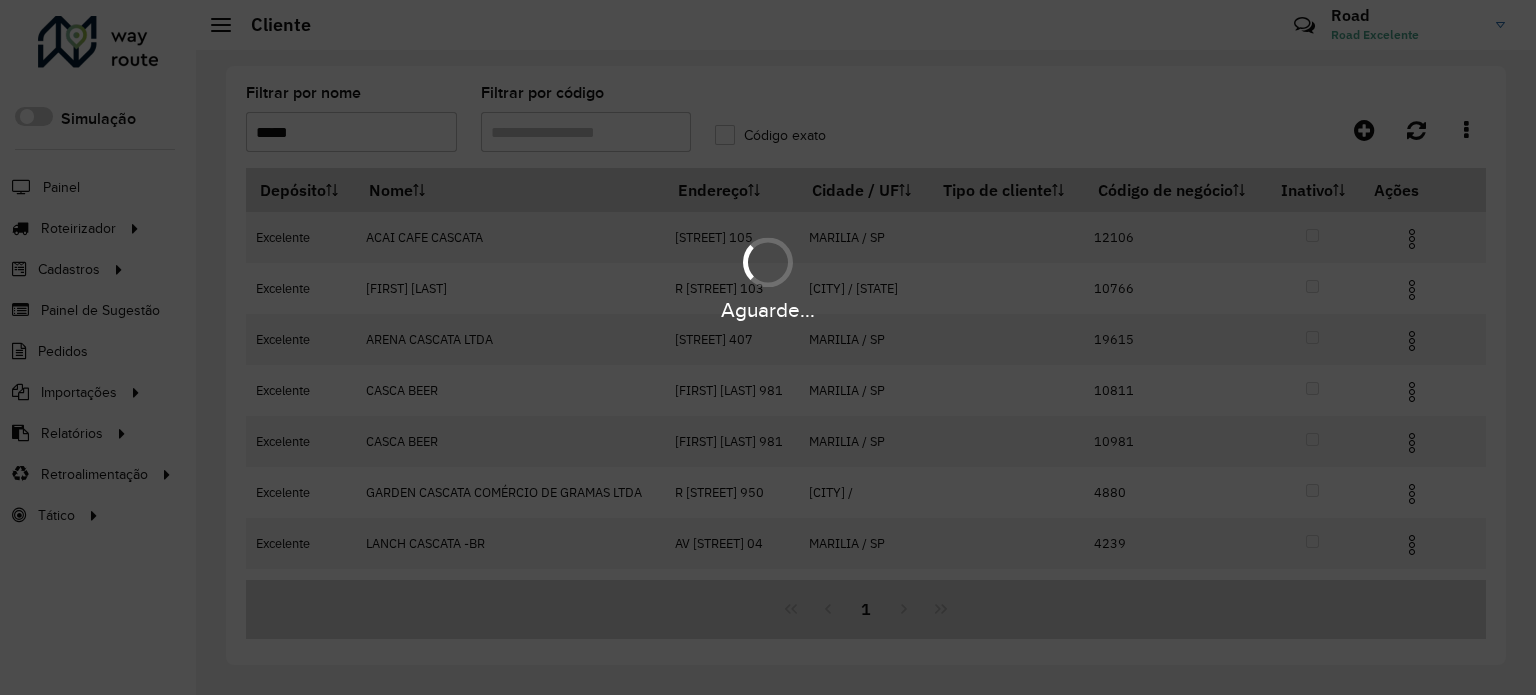 click on "Aguarde..." at bounding box center (768, 347) 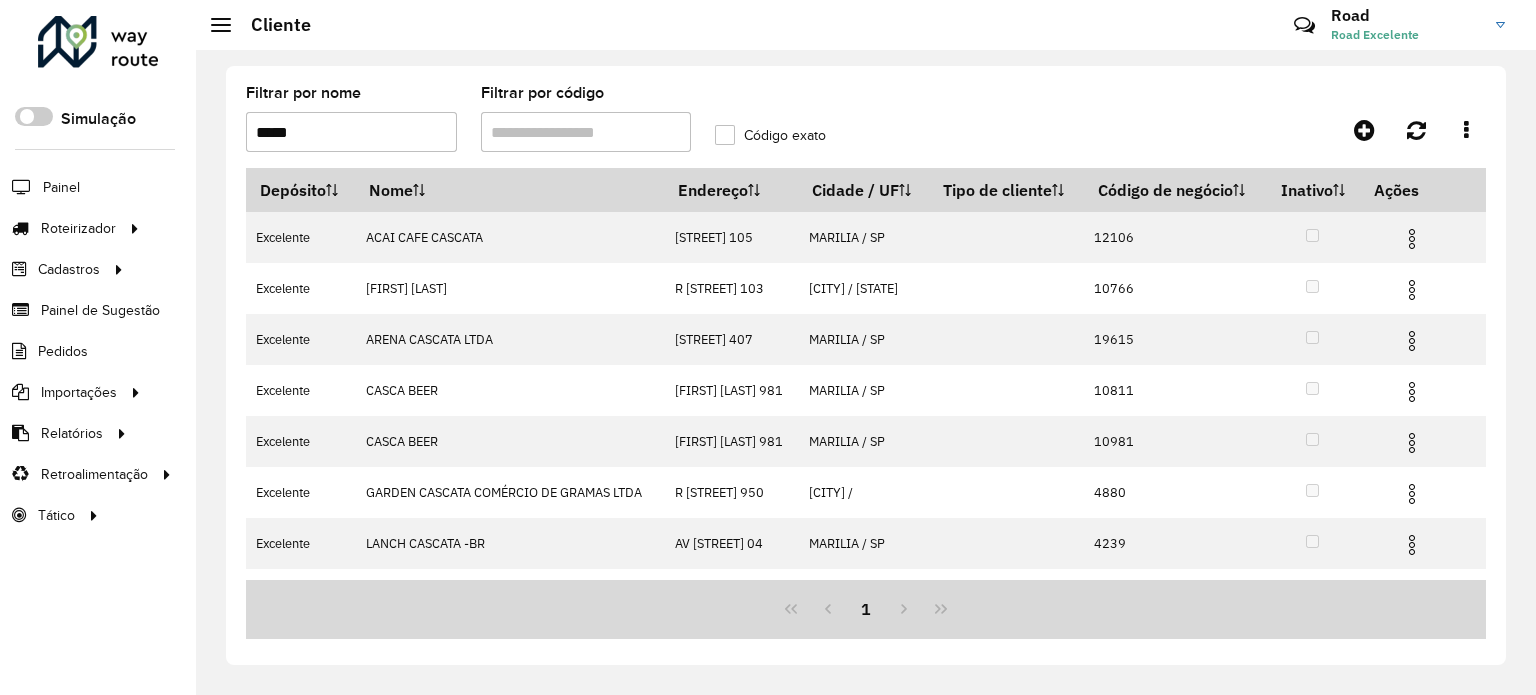 click on "*****" at bounding box center (351, 132) 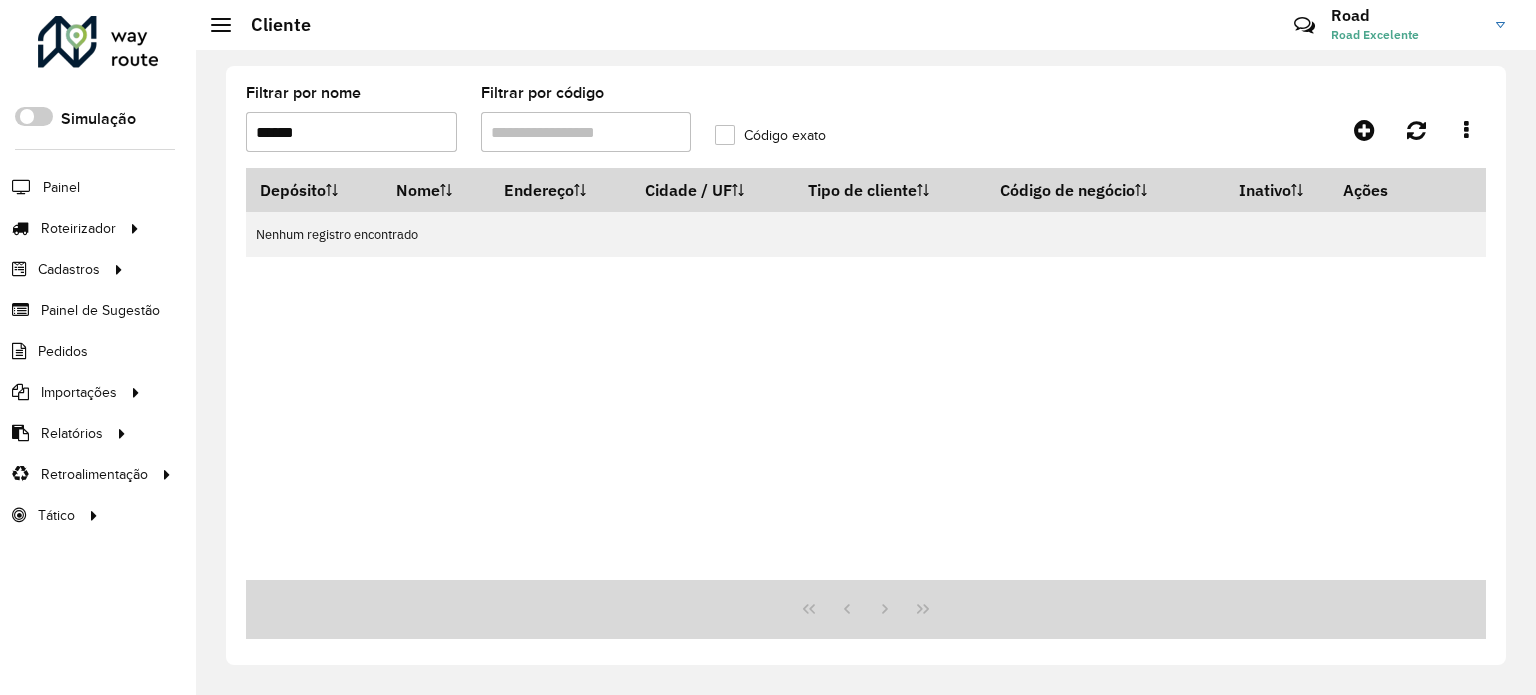 type on "*****" 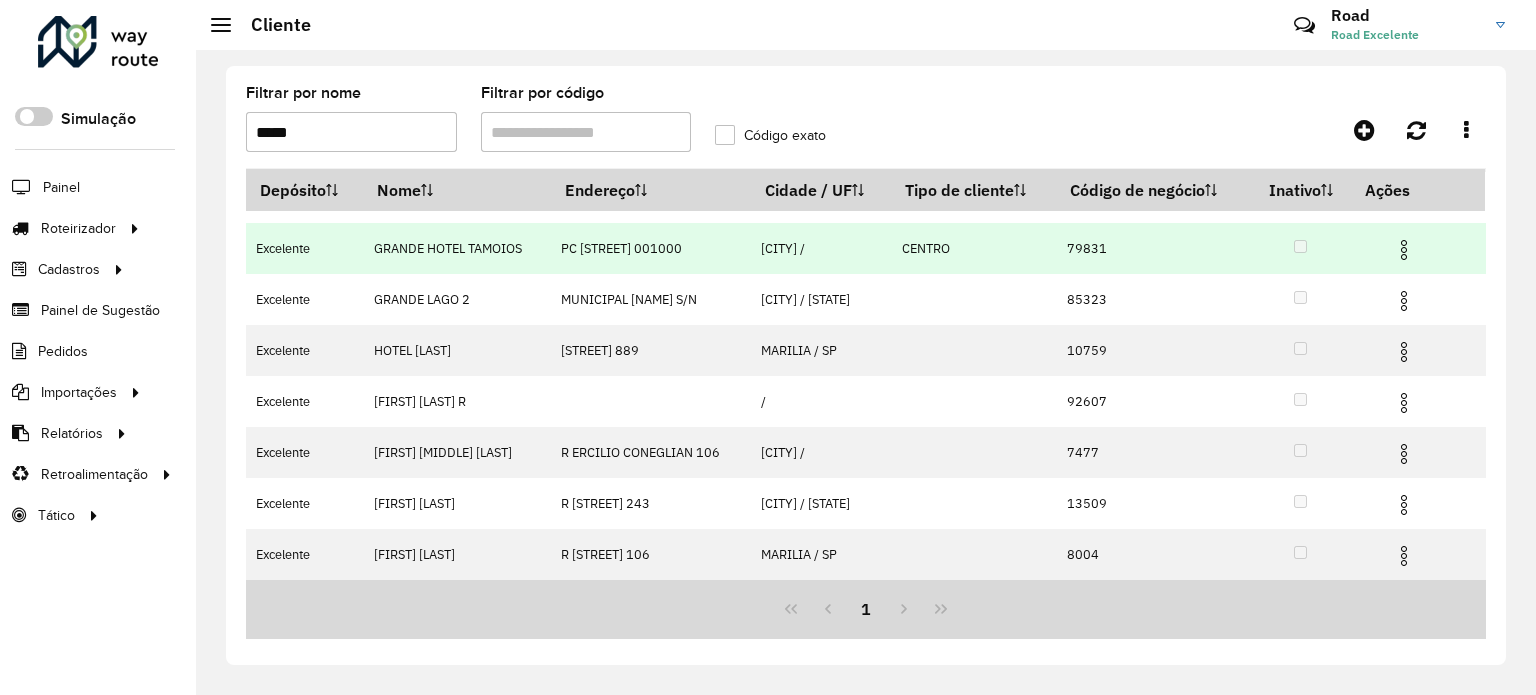 scroll, scrollTop: 0, scrollLeft: 0, axis: both 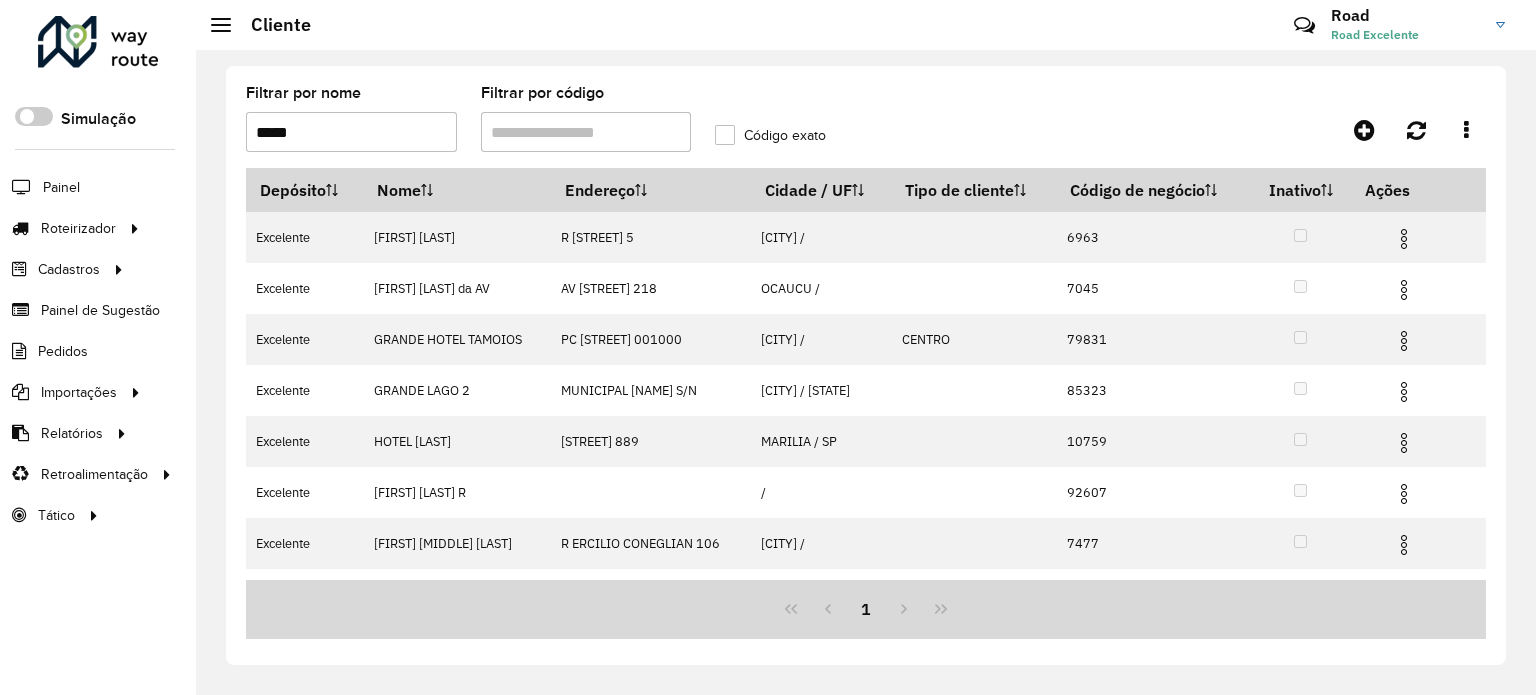 click on "*****" at bounding box center [351, 132] 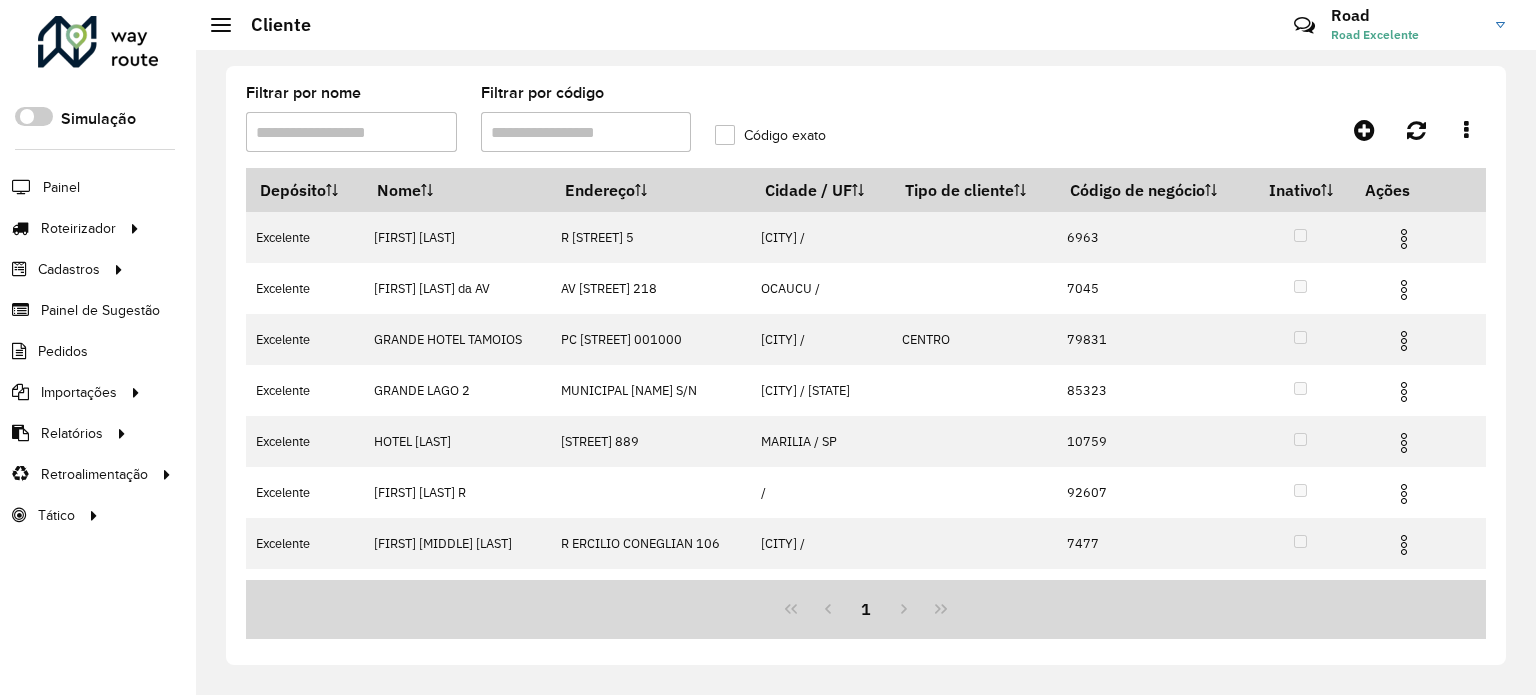 type 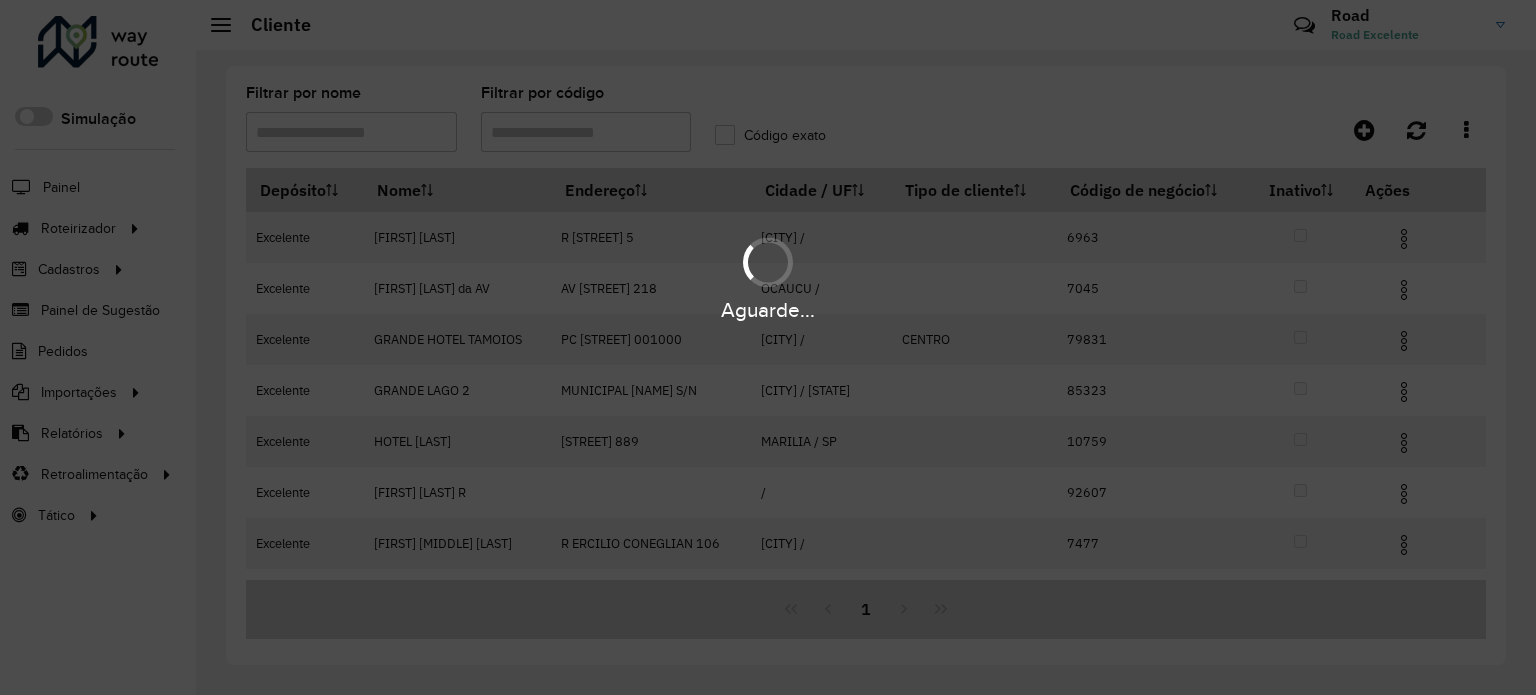 click on "Aguarde..." at bounding box center [768, 347] 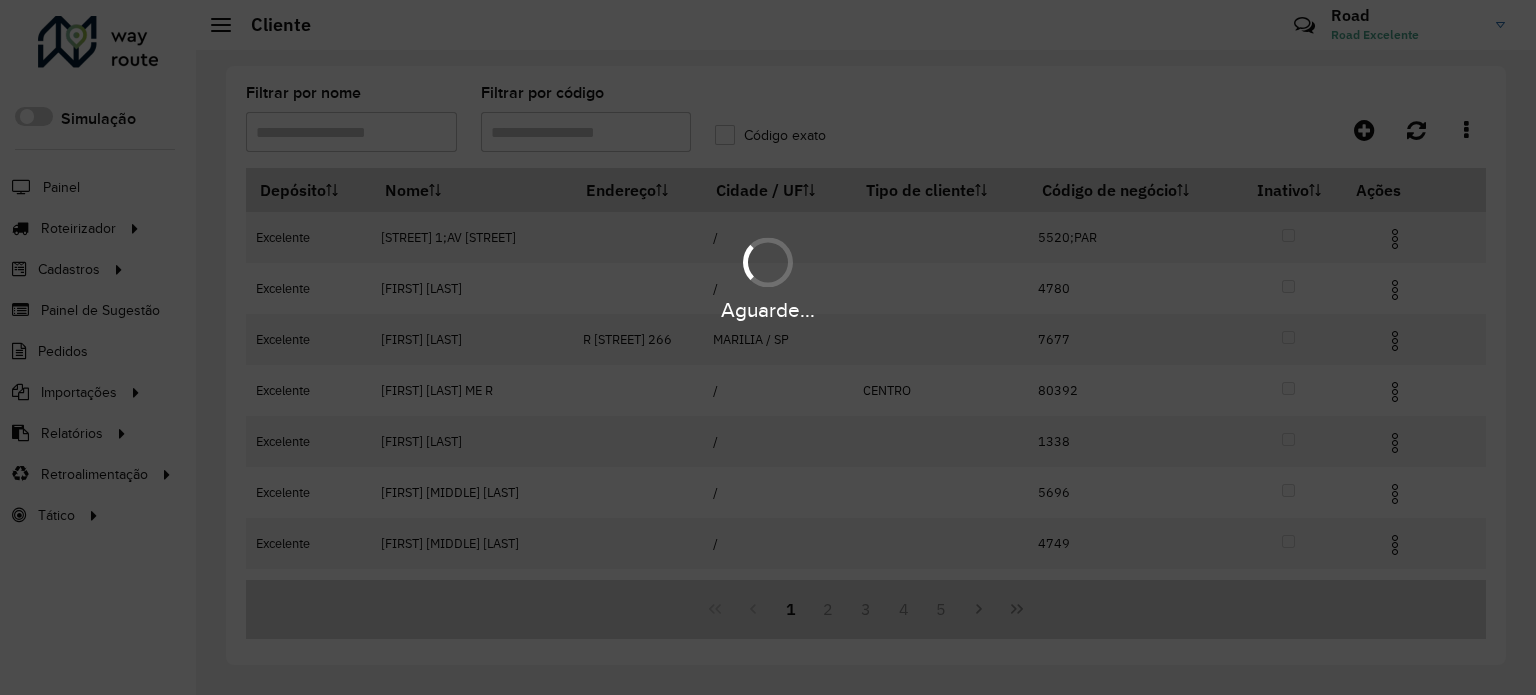 click on "Aguarde..." at bounding box center (768, 347) 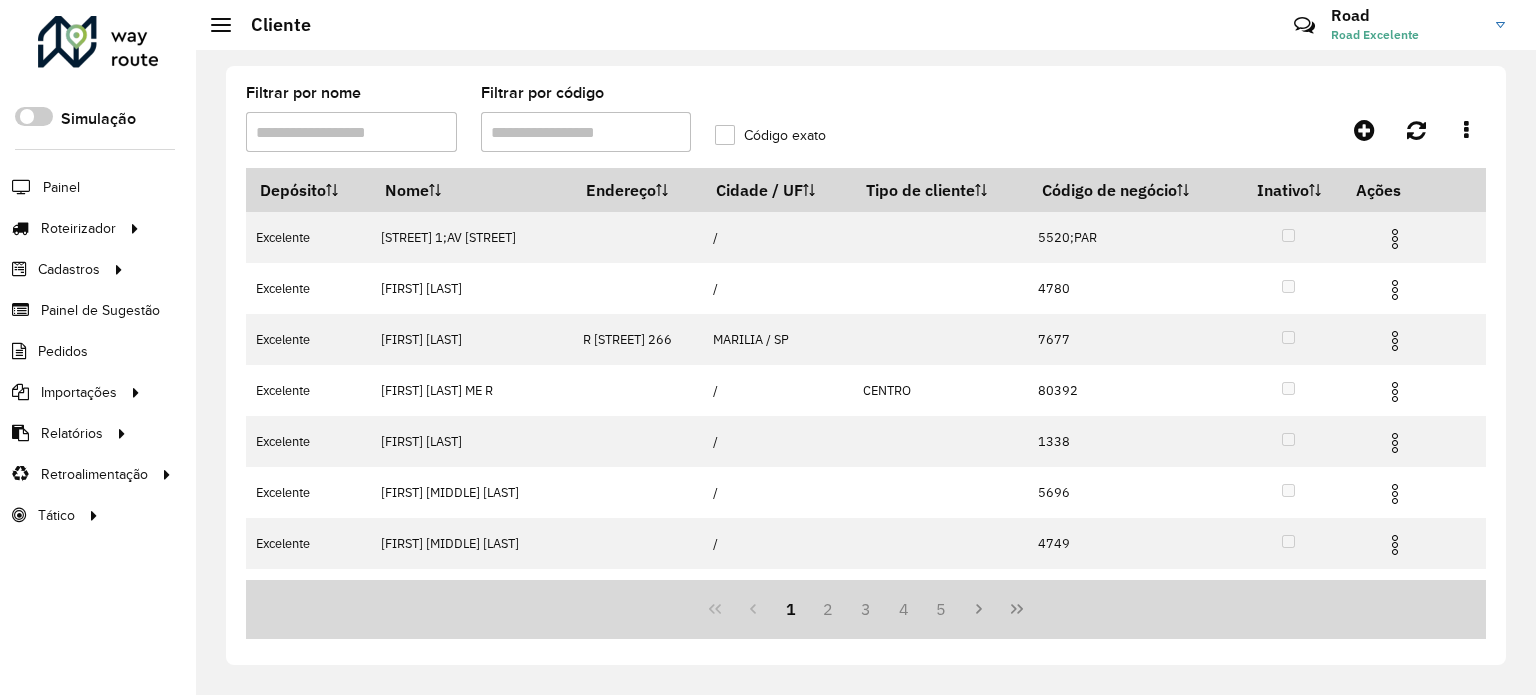 click on "Filtrar por código" at bounding box center [586, 132] 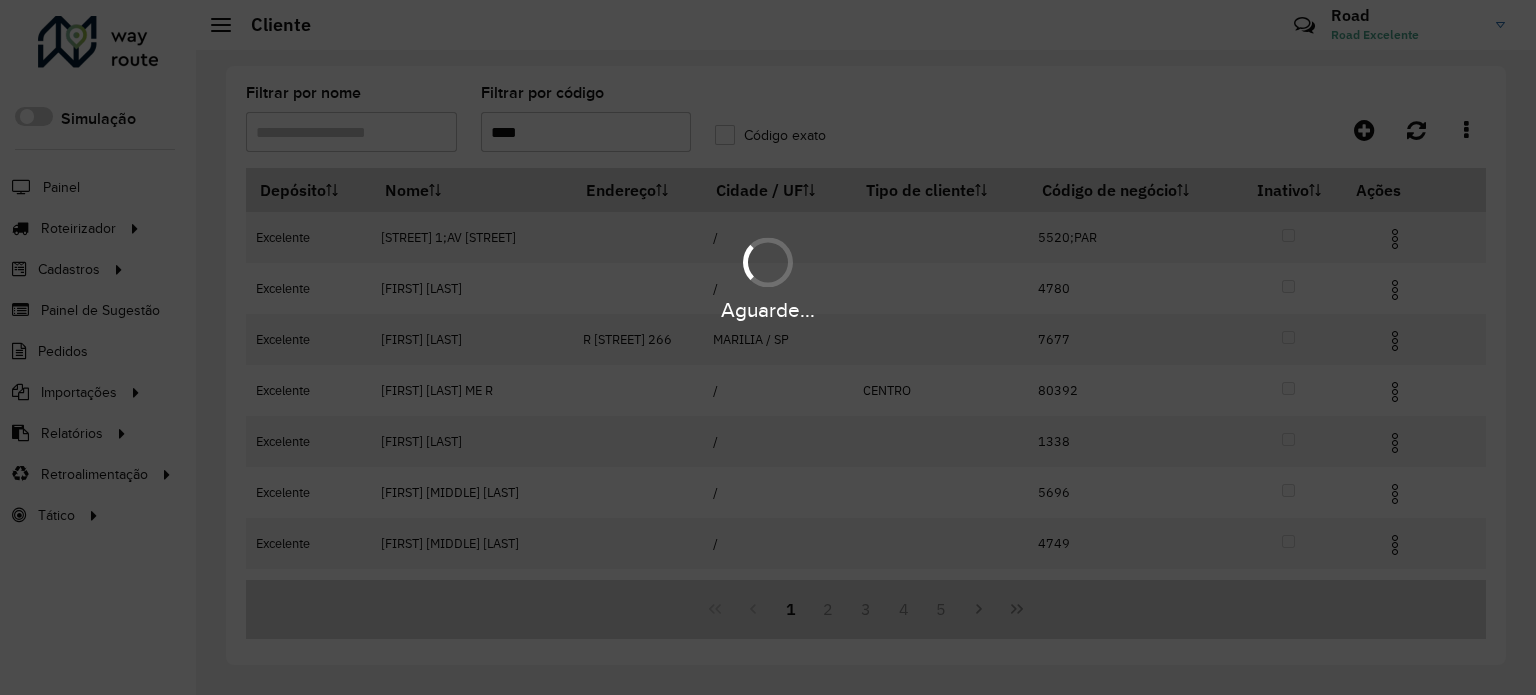 type on "*****" 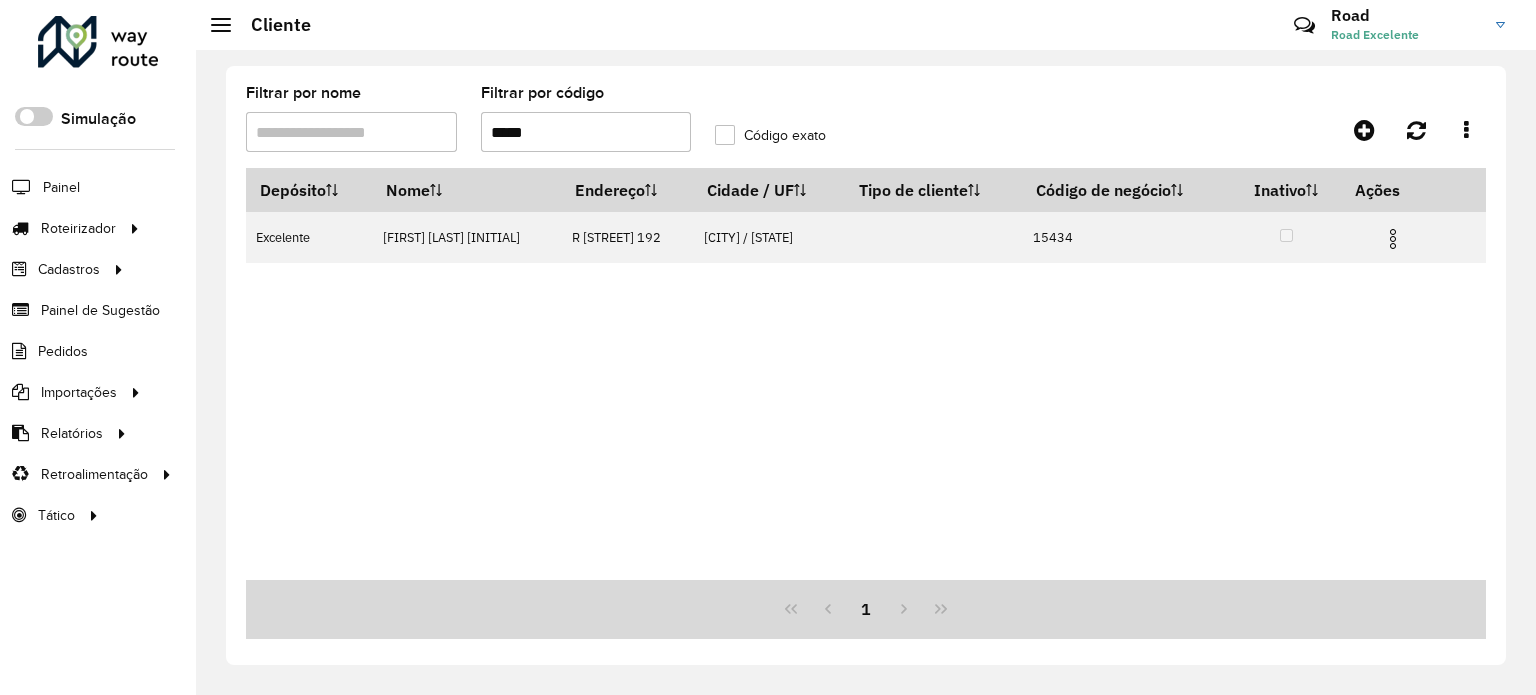 click on "*****" at bounding box center (586, 132) 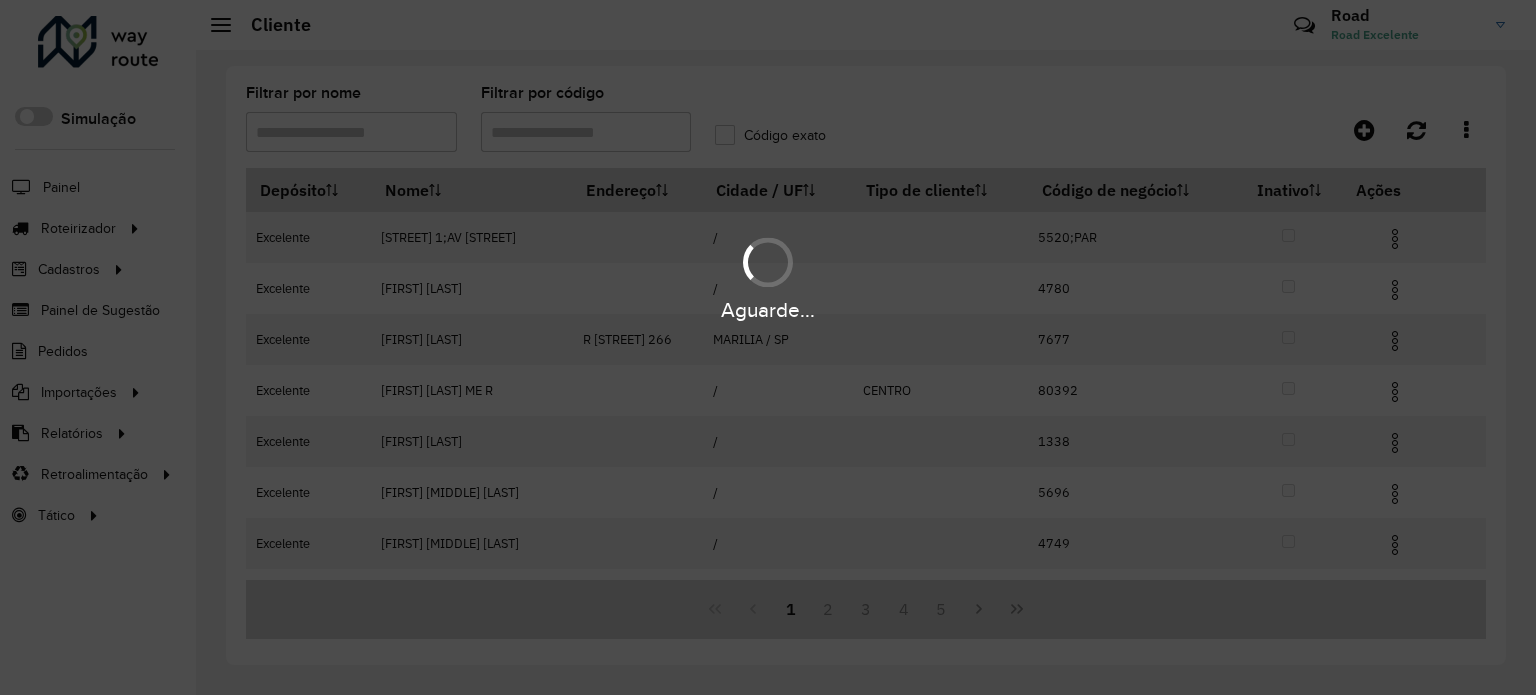 click on "Aguarde..." at bounding box center [768, 347] 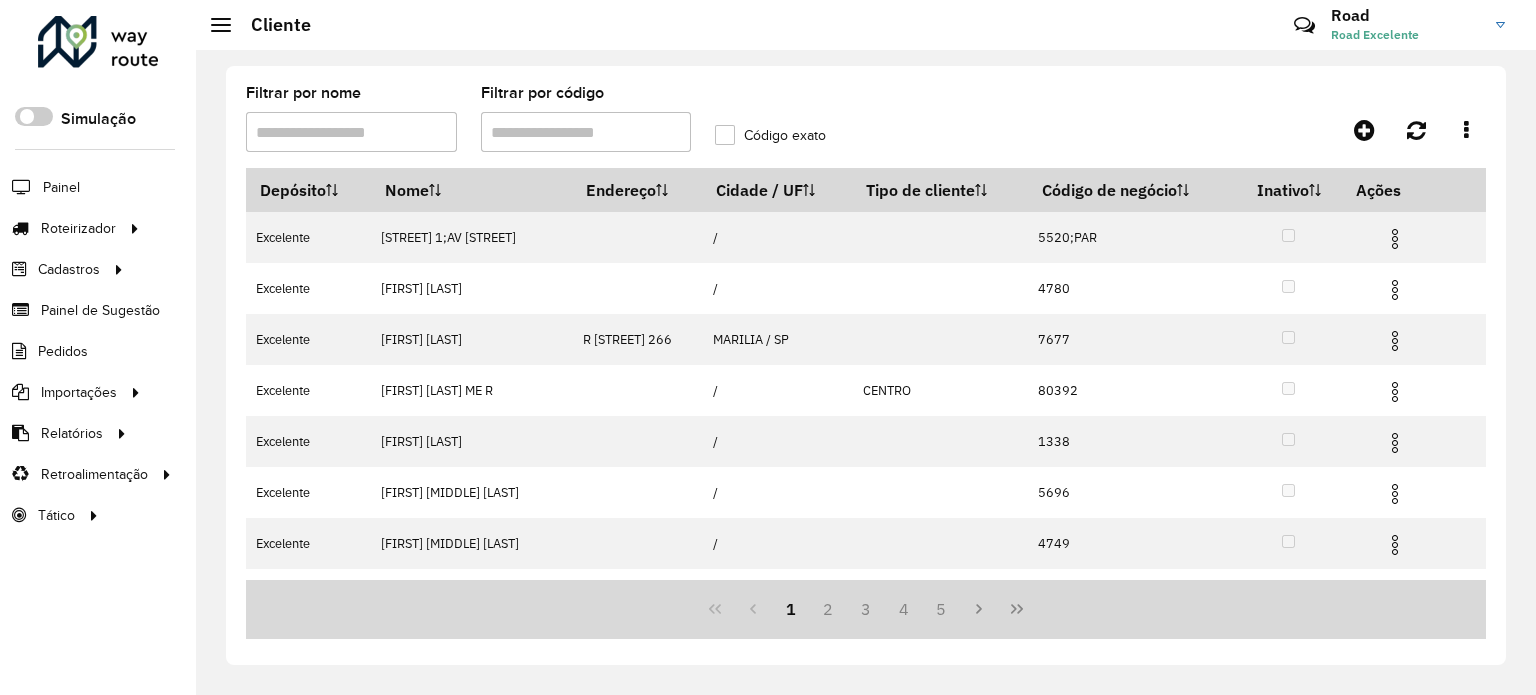 click on "Filtrar por nome" at bounding box center [351, 132] 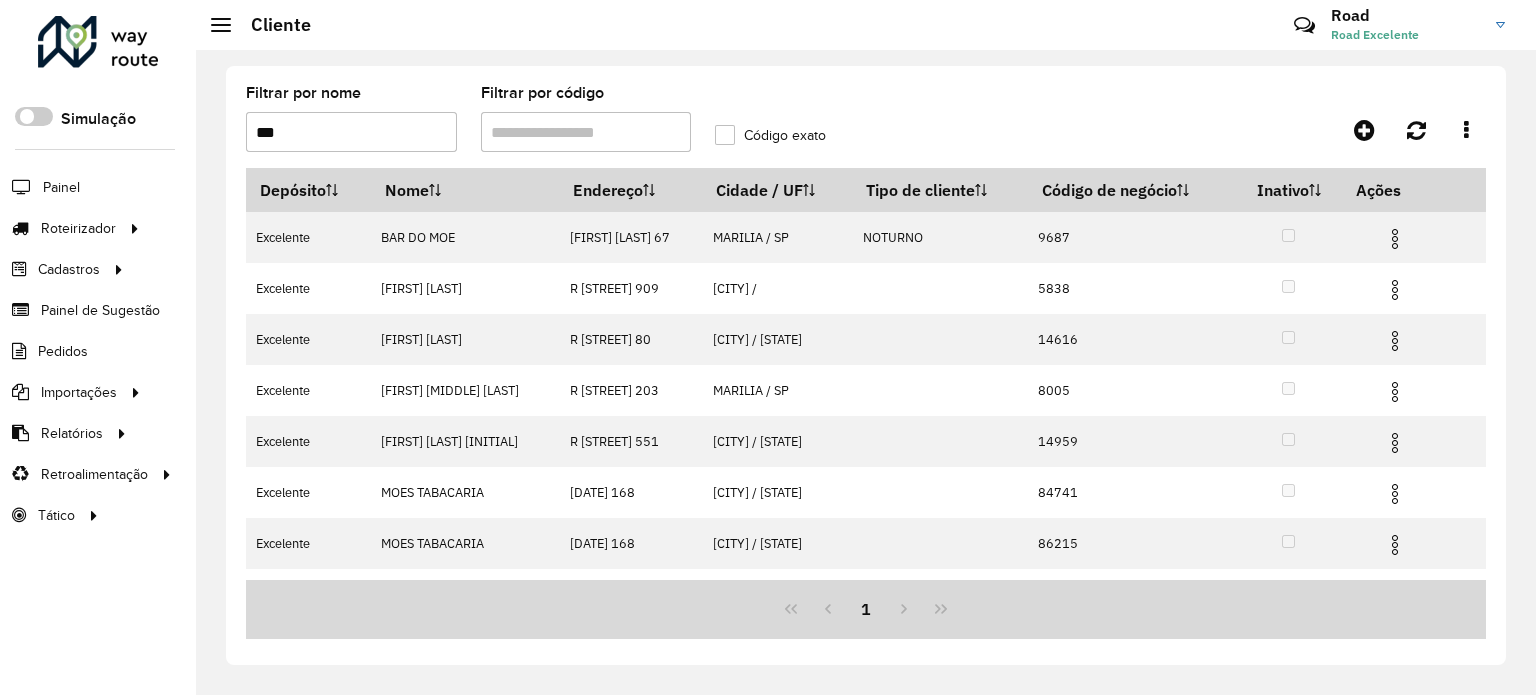 type on "***" 